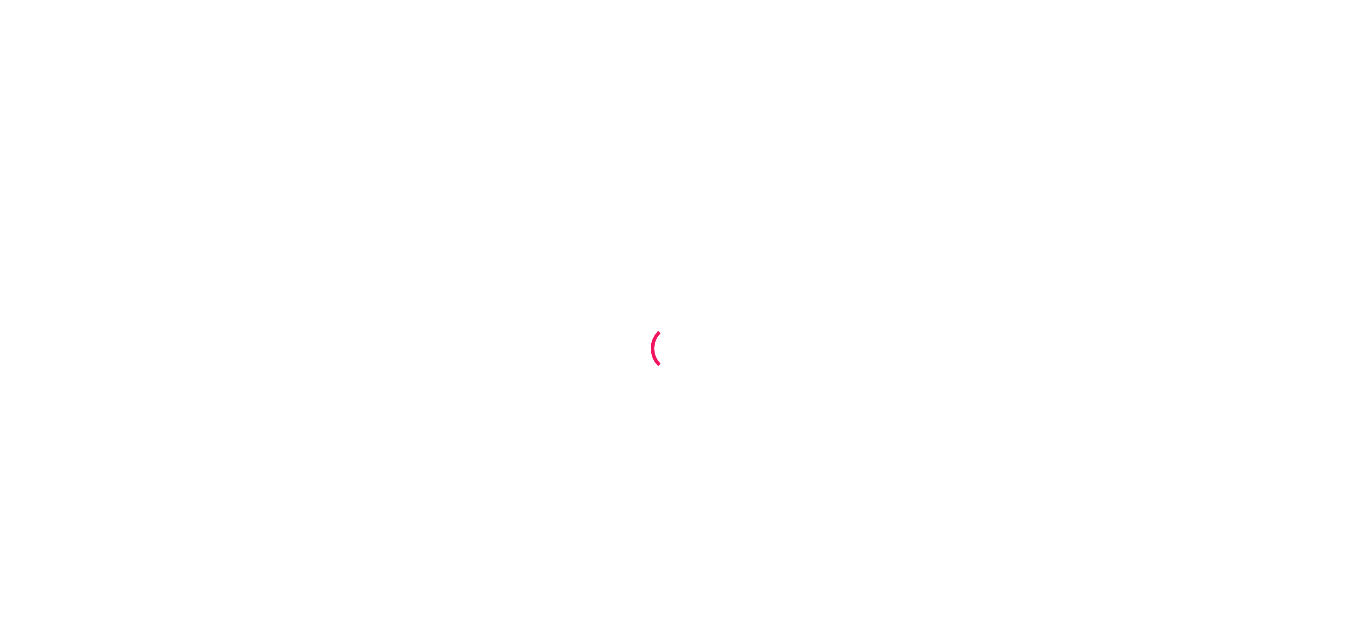 scroll, scrollTop: 0, scrollLeft: 0, axis: both 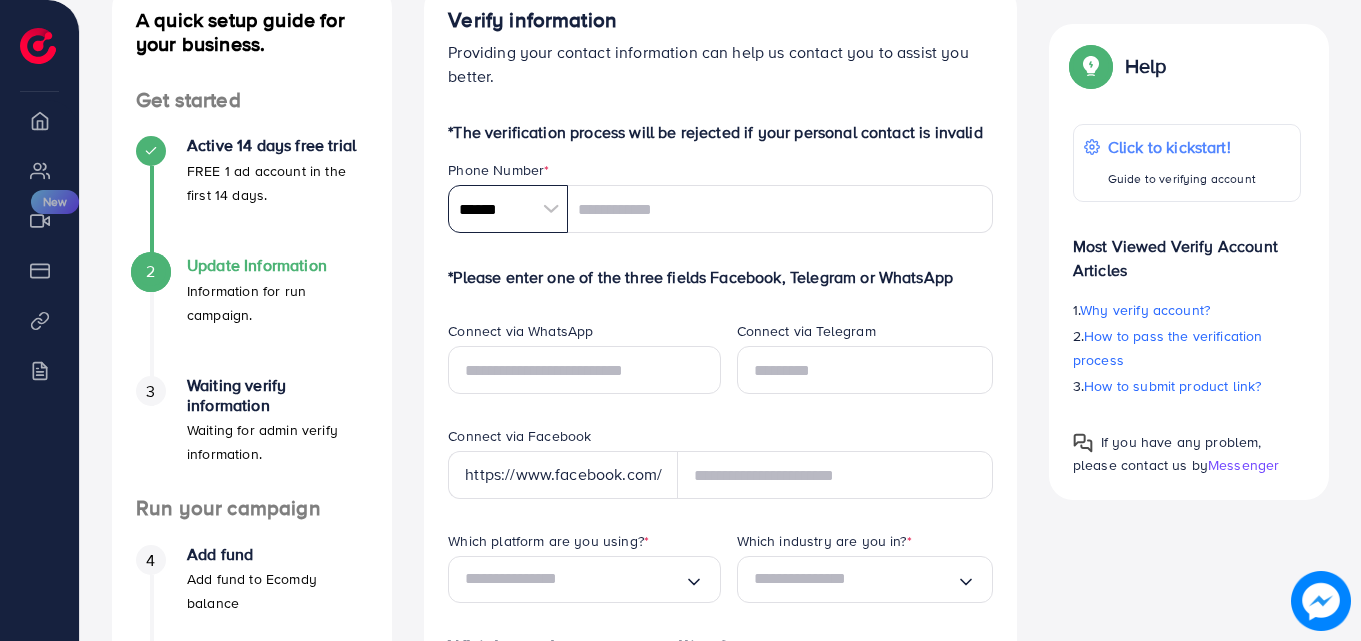 click on "******" at bounding box center (508, 209) 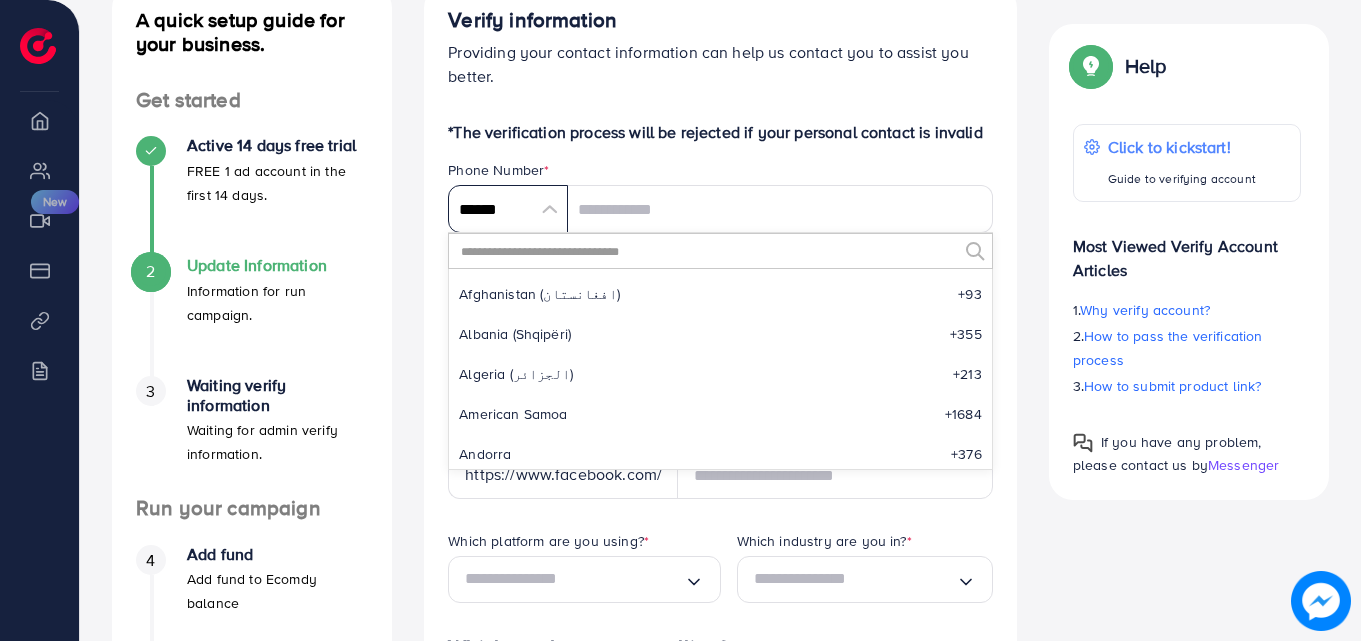 scroll, scrollTop: 9285, scrollLeft: 0, axis: vertical 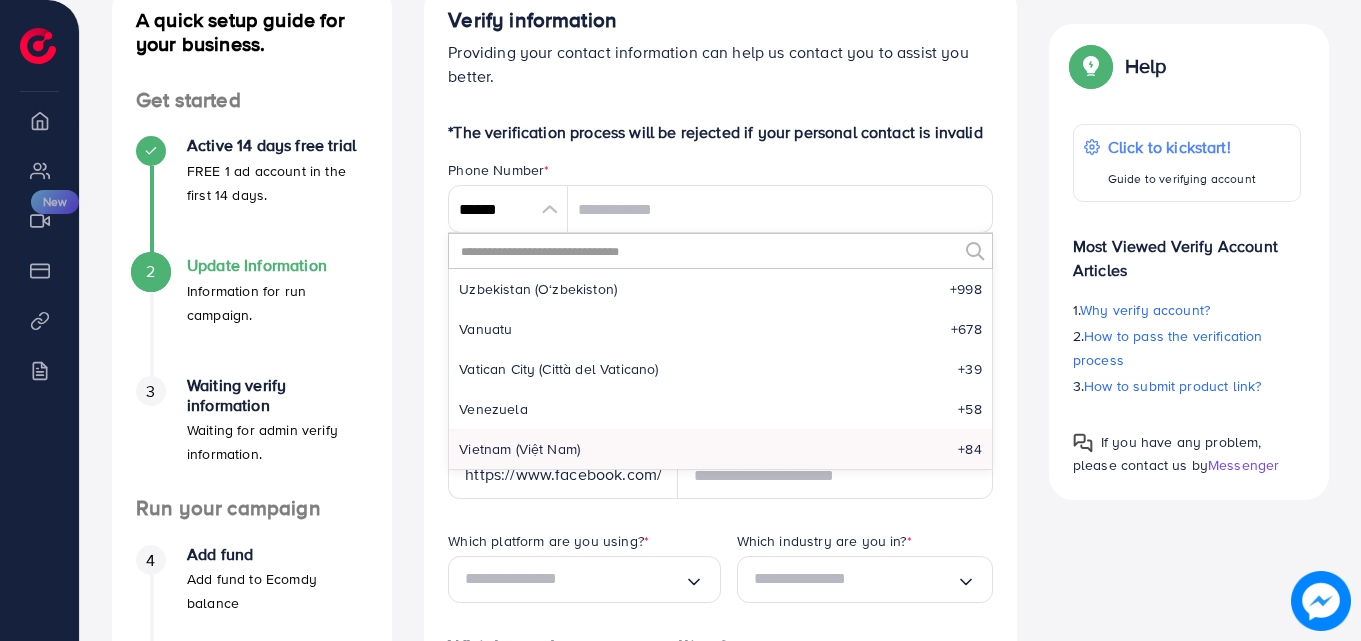 click at bounding box center (708, 251) 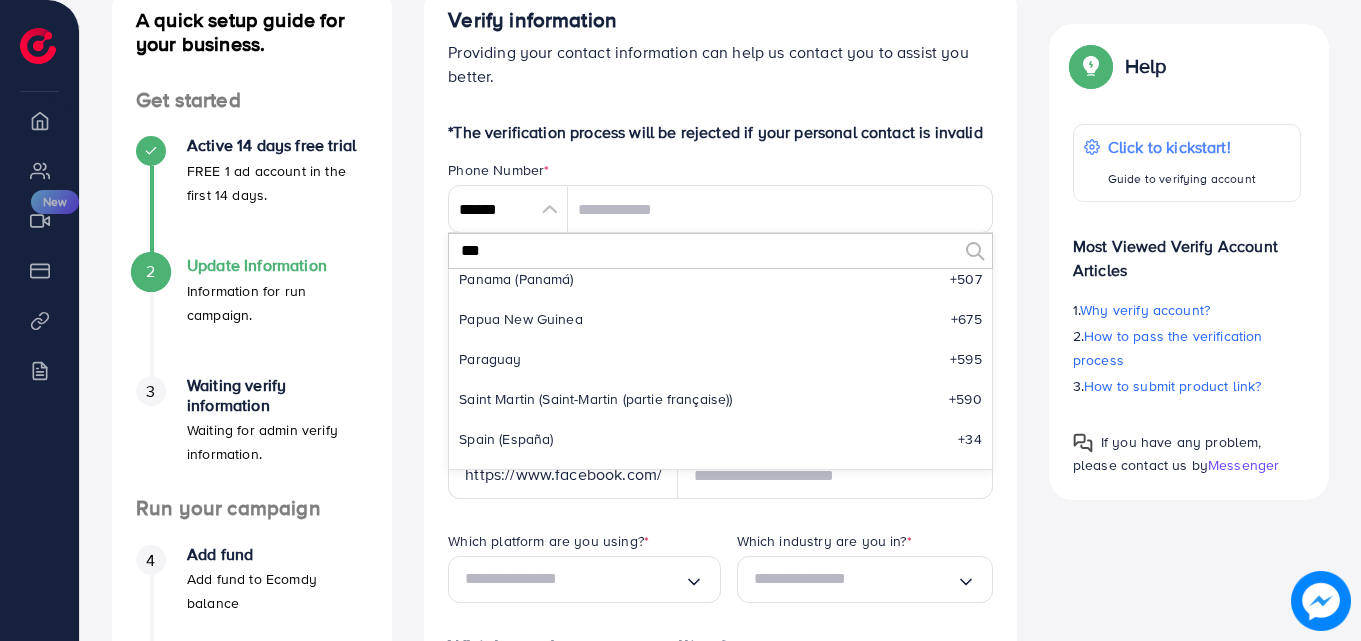 scroll, scrollTop: 0, scrollLeft: 0, axis: both 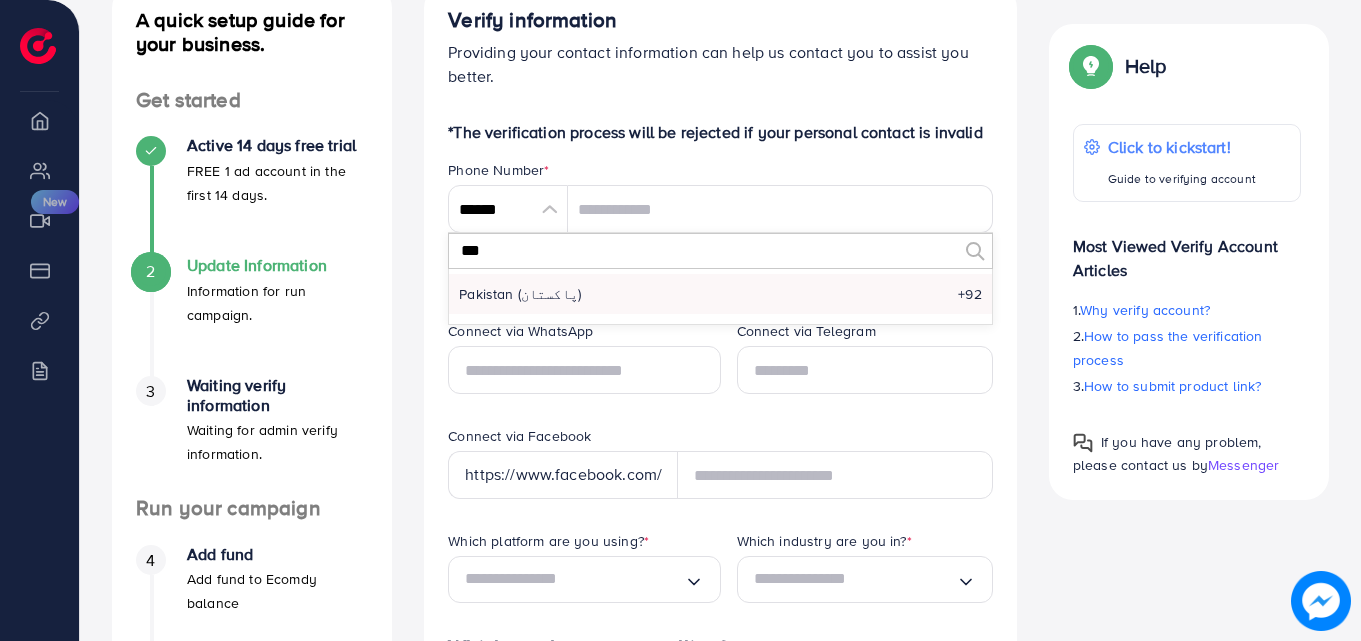 type on "***" 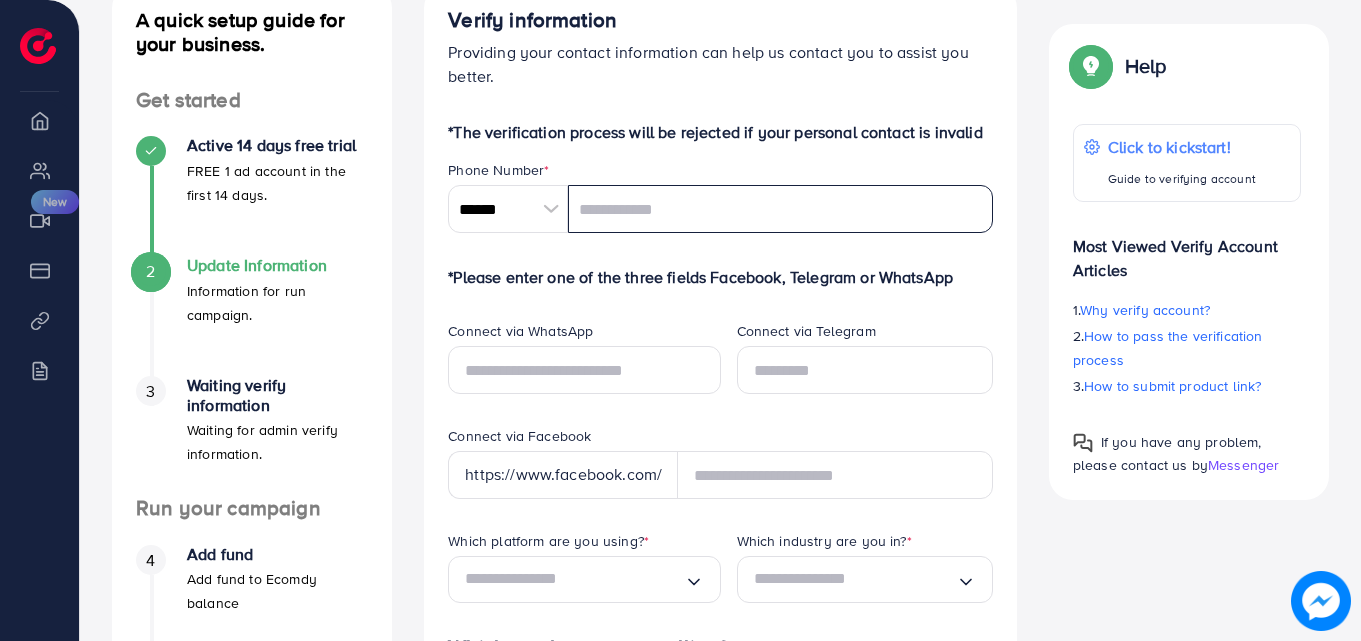 click at bounding box center (780, 209) 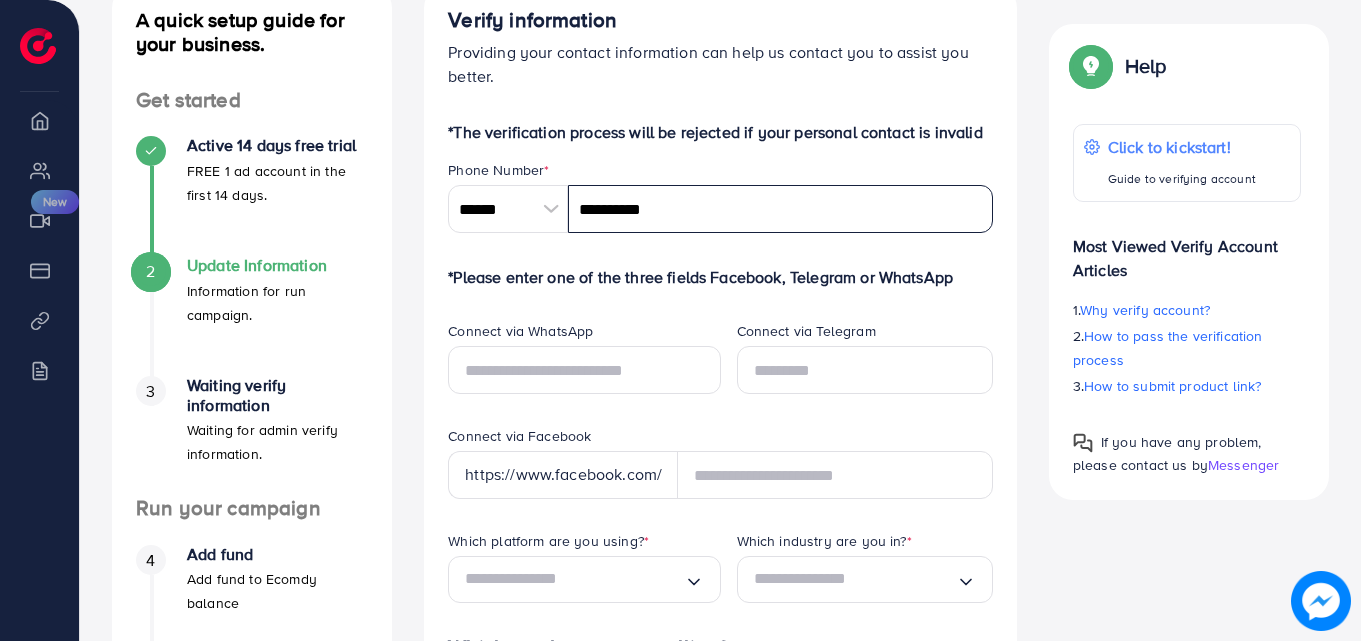 type on "**********" 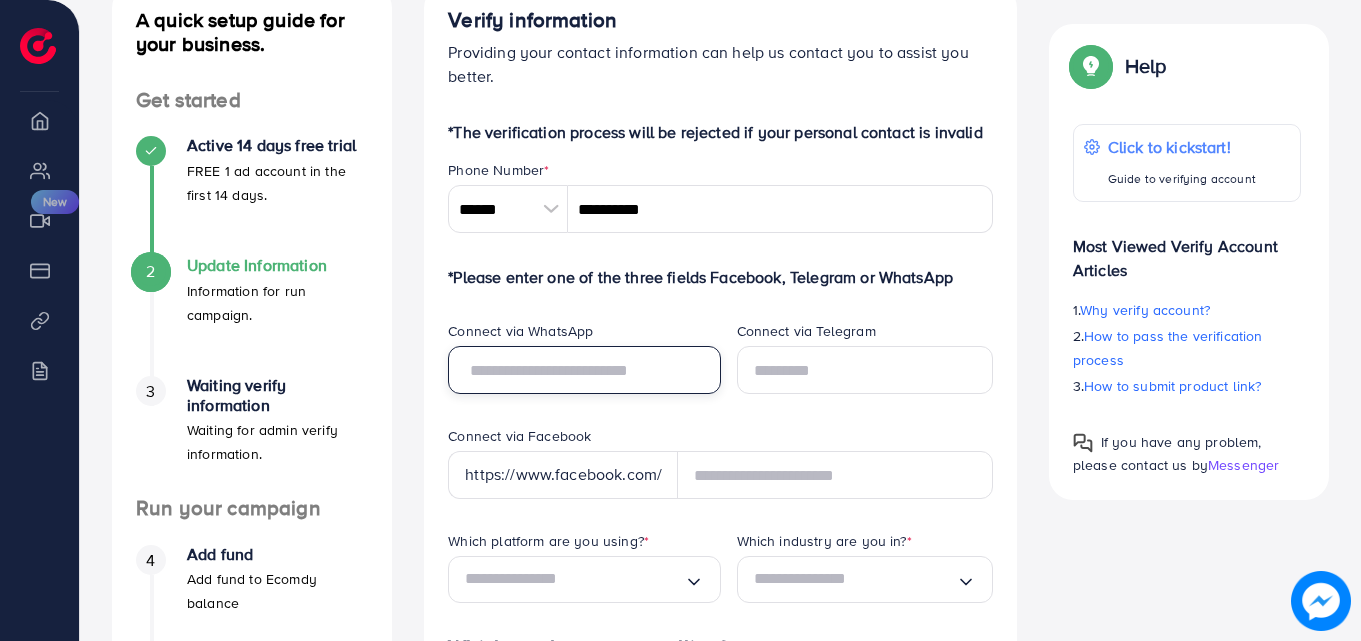 click at bounding box center (584, 370) 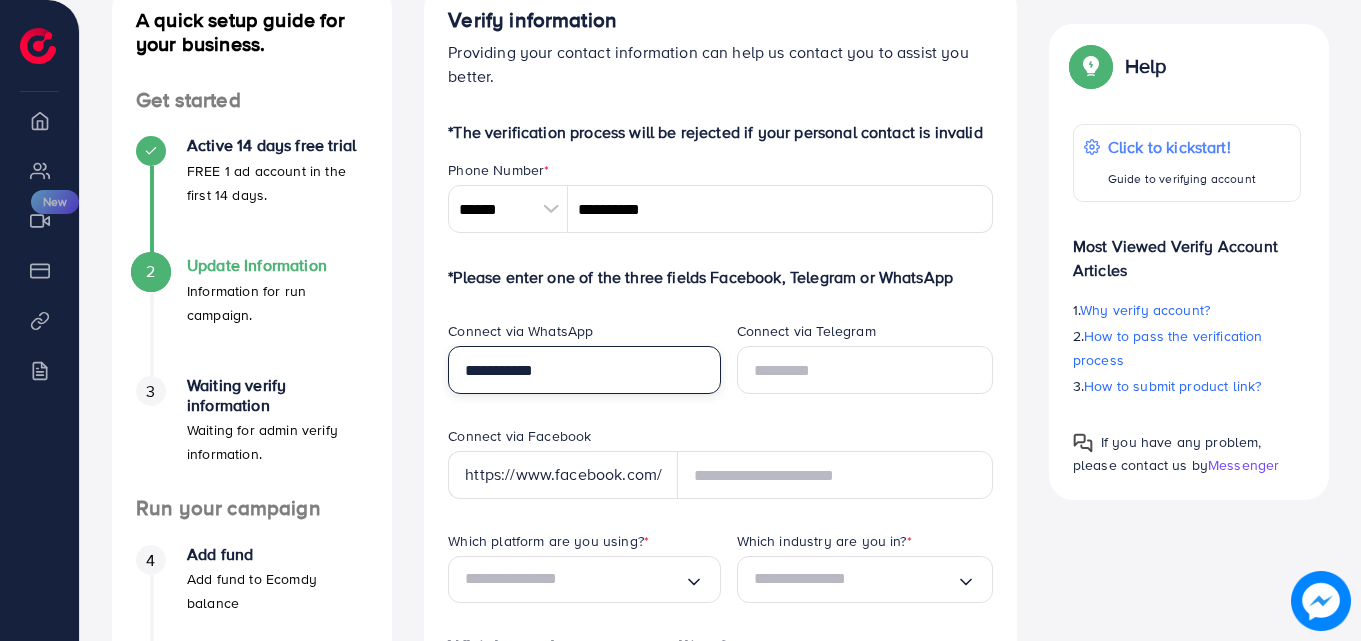 type on "**********" 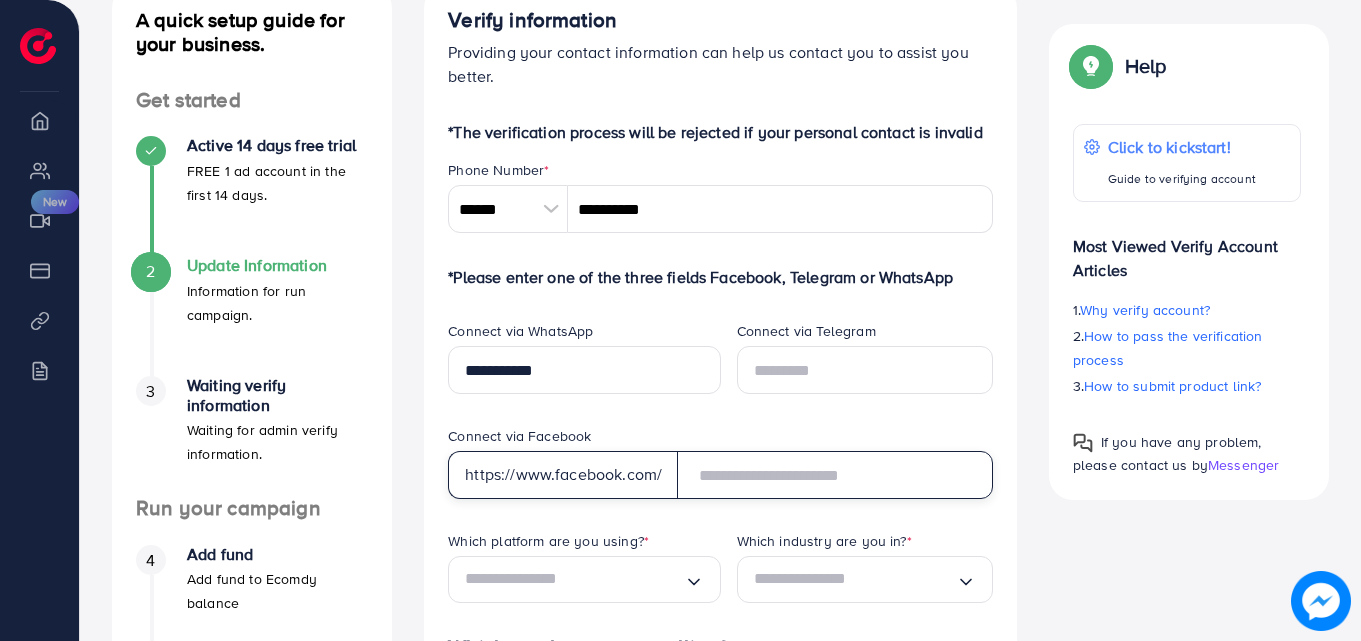 click at bounding box center [835, 475] 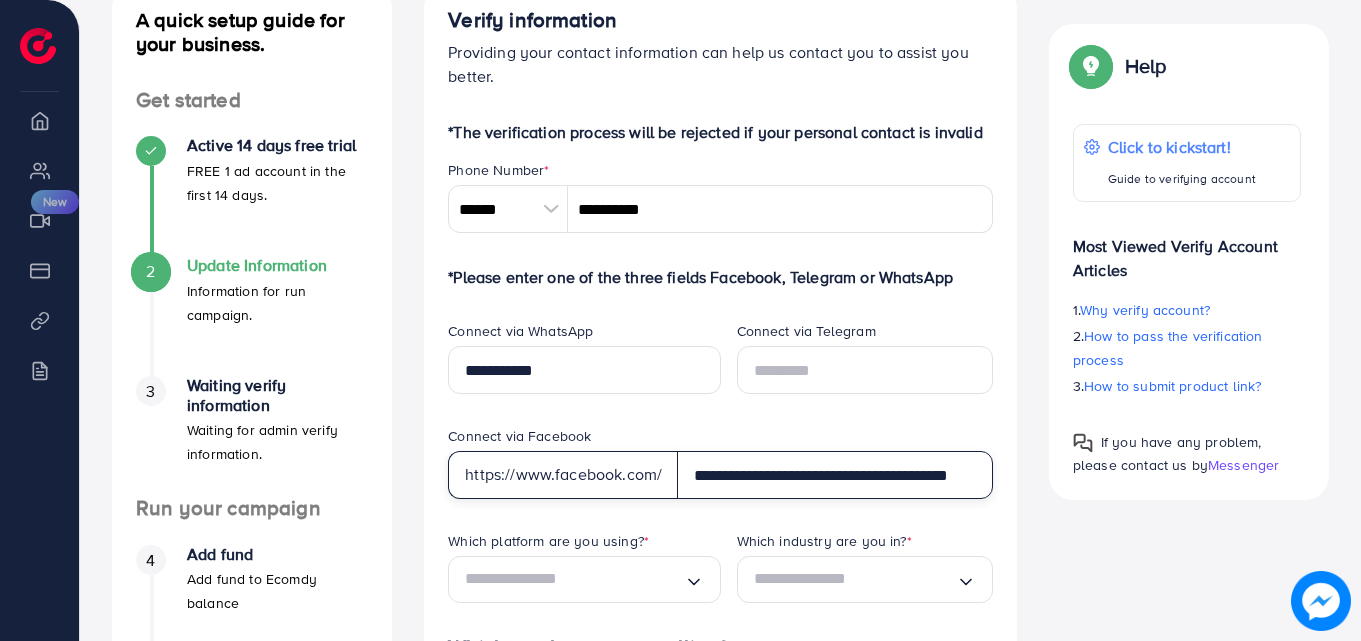 scroll, scrollTop: 0, scrollLeft: 37, axis: horizontal 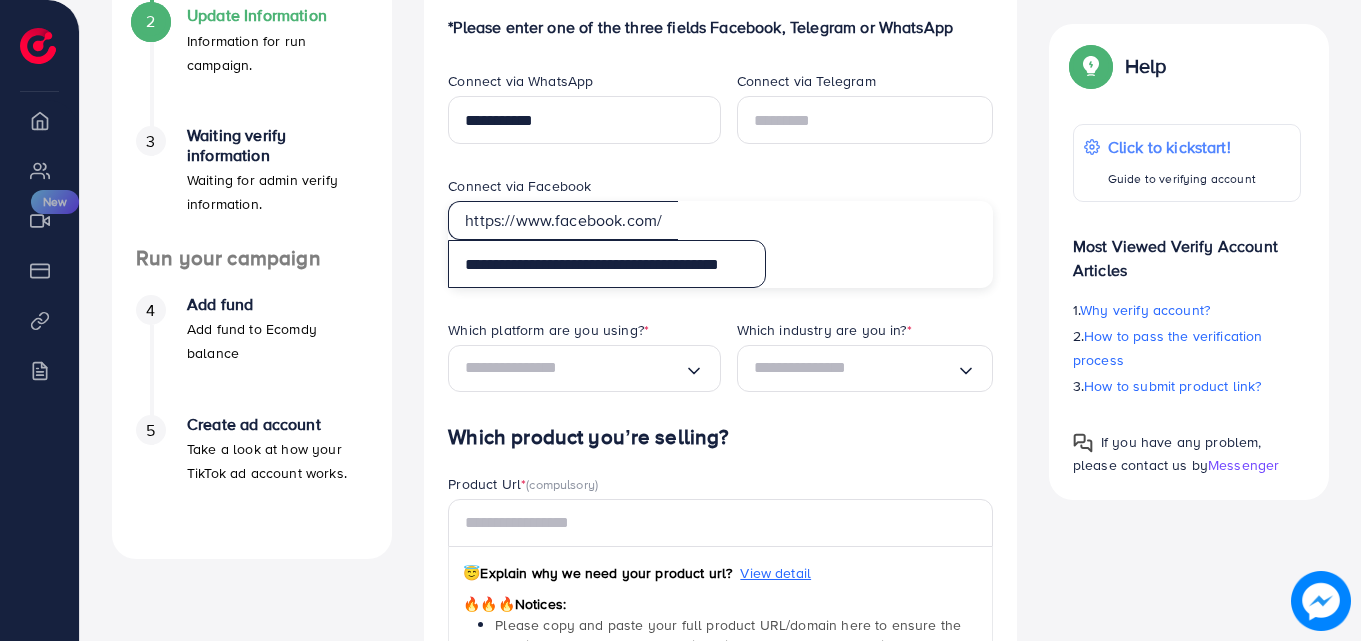 type on "**********" 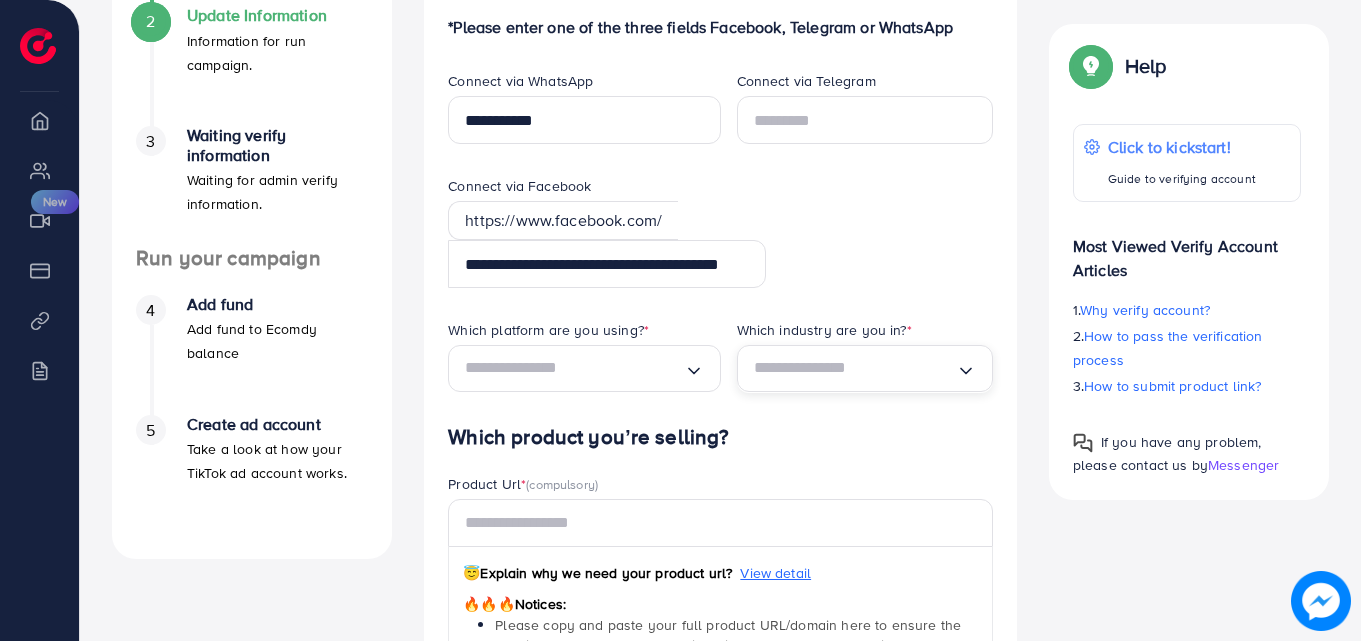 click 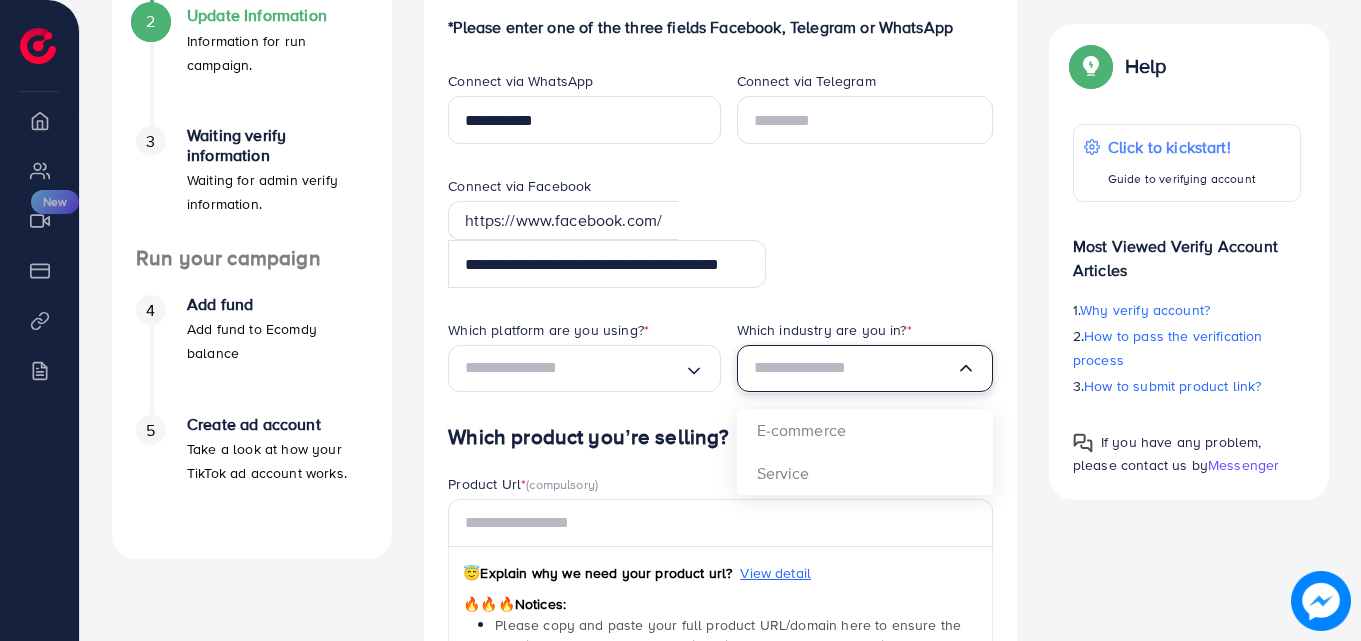 scroll, scrollTop: 0, scrollLeft: 0, axis: both 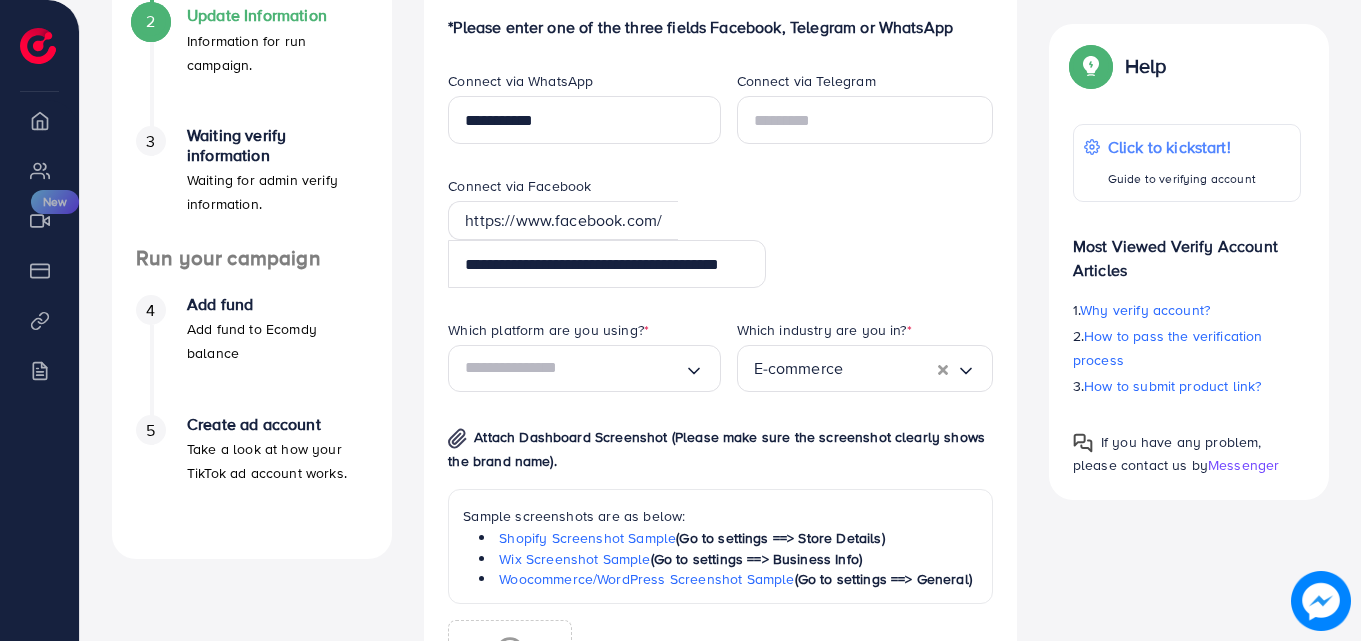 click on "Which platform are you using?  *           Loading...      Which industry are you in?  *
E-commerce
Loading...
E-commerce
Service
Attach Dashboard Screenshot (Please make sure the screenshot clearly shows the brand name).  Sample screenshots are as below:   Shopify Screenshot Sample   (Go to settings ==> Store Details)   Wix Screenshot Sample   (Go to settings ==> Business Info)   Woocommerce/WordPress Screenshot Sample   (Go to settings ==> General)   Format: JPG, PNG, JPEG   Maximum size: 5MB" at bounding box center (720, 536) 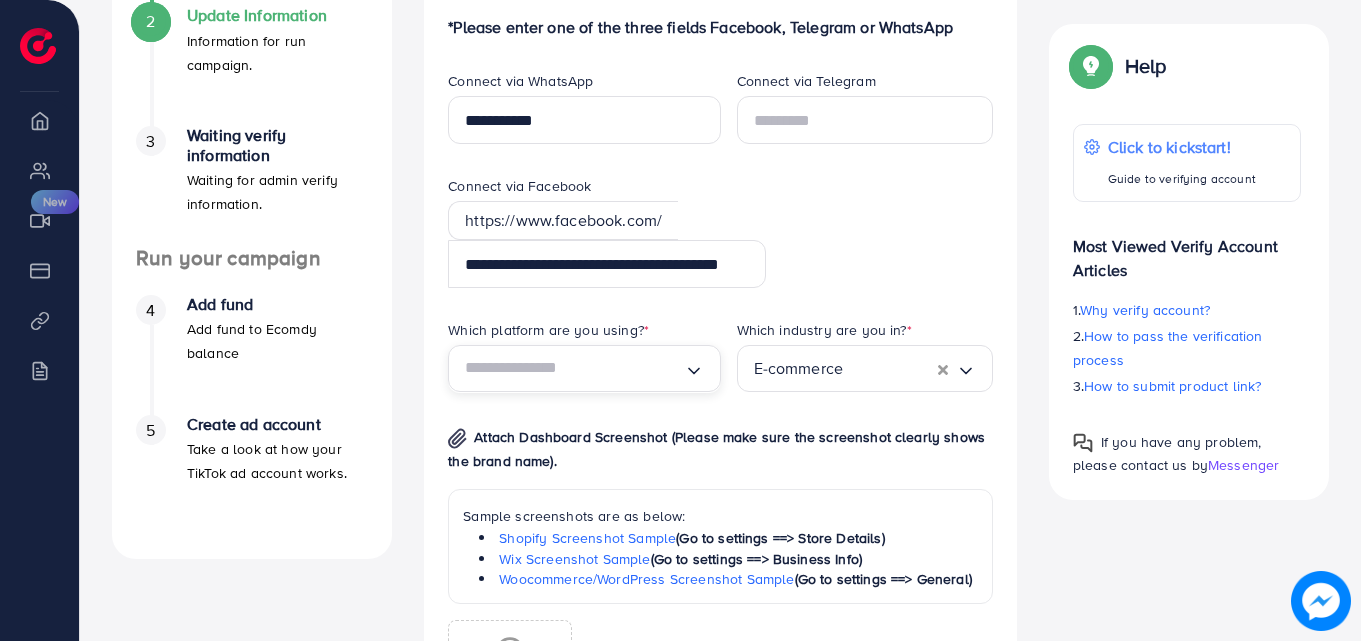 click 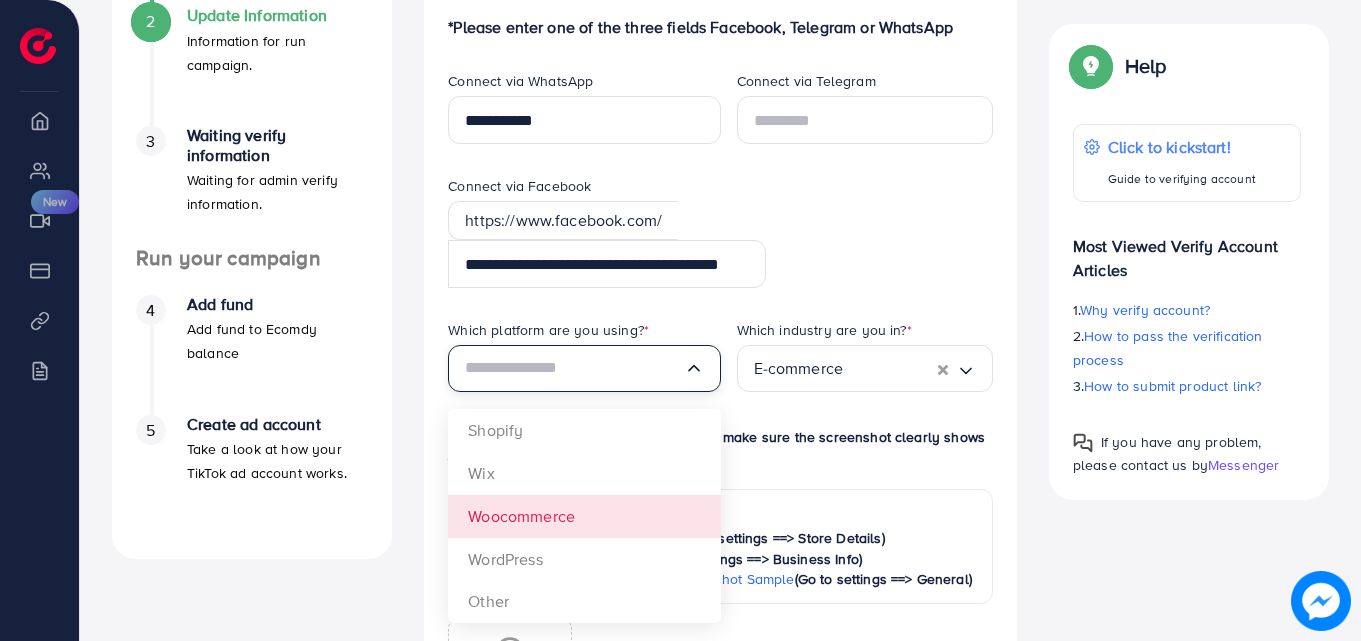 click on "Which platform are you using?  *           Loading...
Shopify
Wix
Woocommerce
WordPress
Other
Which industry are you in?  *
E-commerce
Loading...     Attach Dashboard Screenshot (Please make sure the screenshot clearly shows the brand name).  Sample screenshots are as below:   Shopify Screenshot Sample   (Go to settings ==> Store Details)   Wix Screenshot Sample   (Go to settings ==> Business Info)   Woocommerce/WordPress Screenshot Sample   (Go to settings ==> General)   Format: JPG, PNG, JPEG   Maximum size: 5MB" at bounding box center [720, 536] 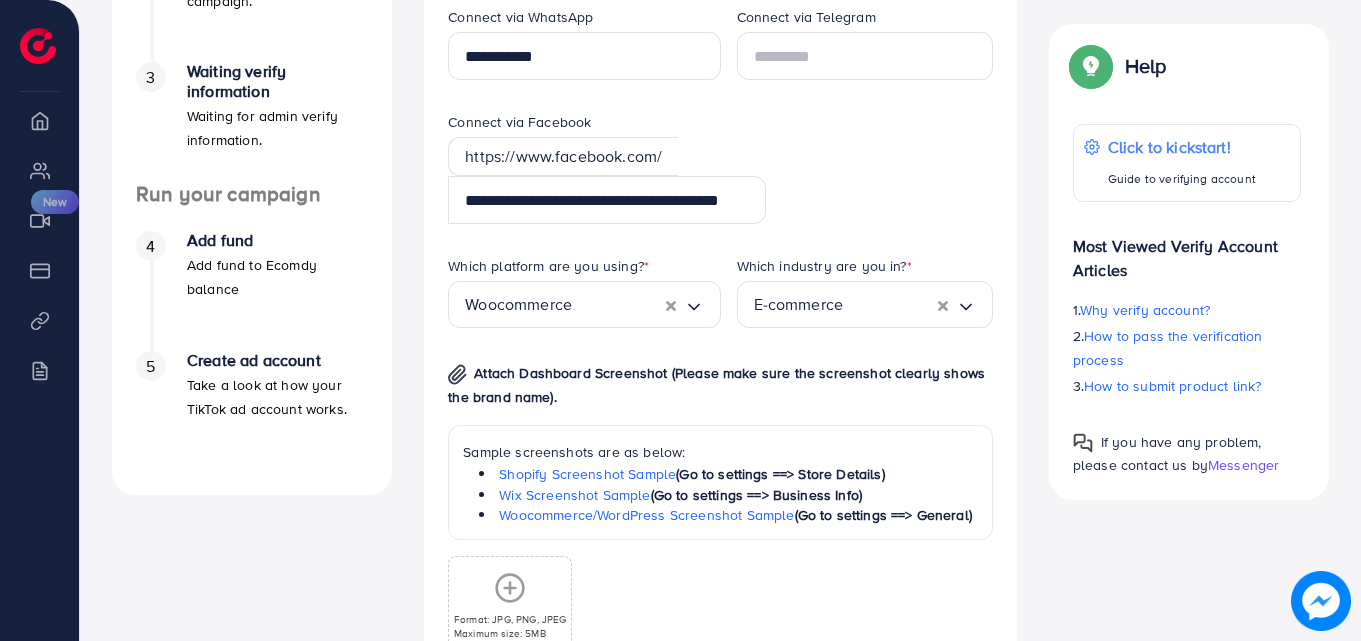 scroll, scrollTop: 573, scrollLeft: 0, axis: vertical 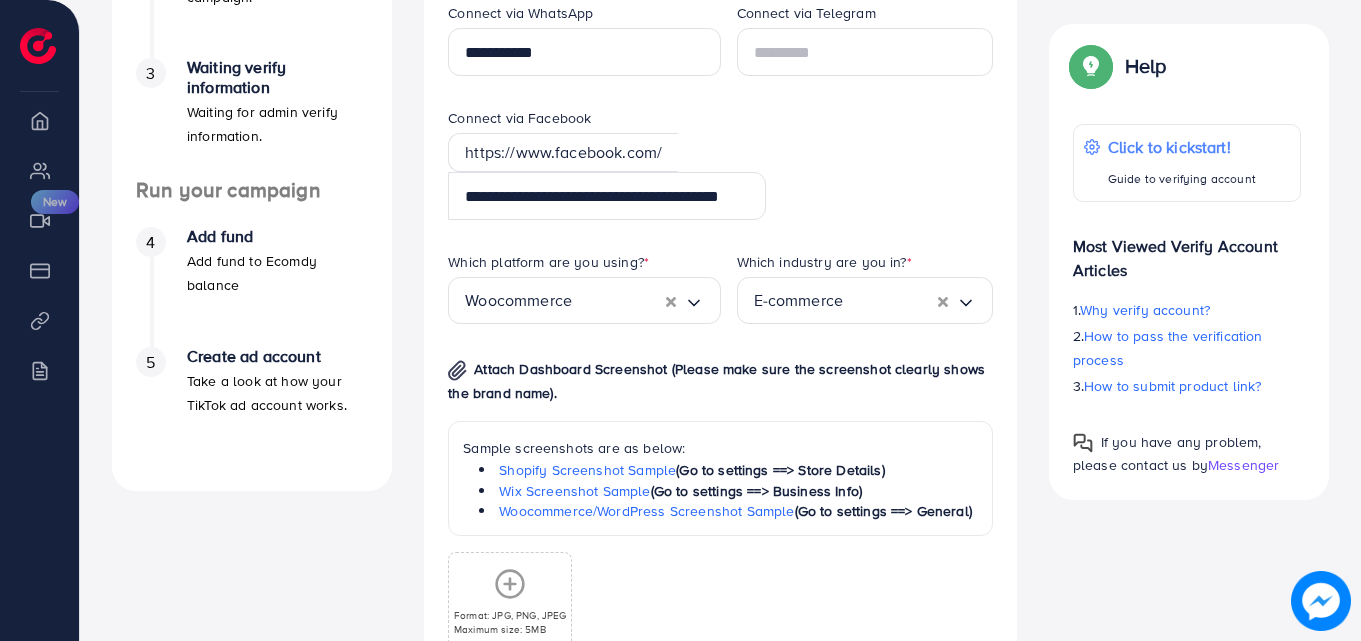 click 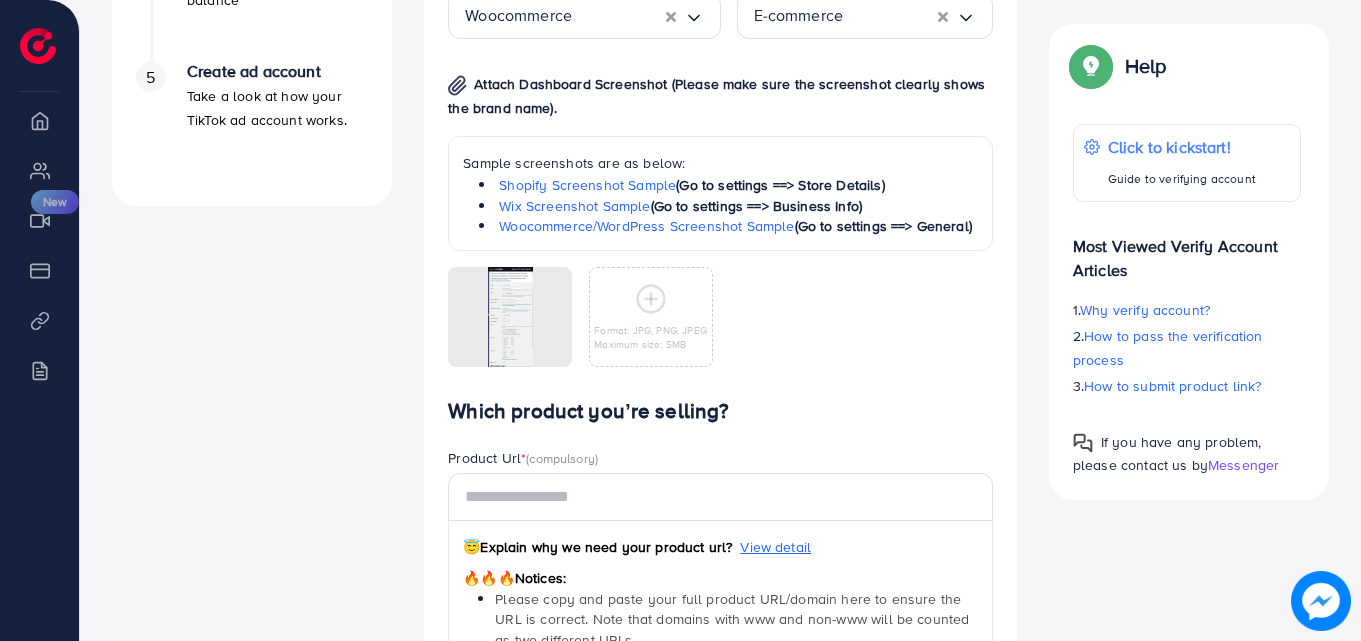 scroll, scrollTop: 864, scrollLeft: 0, axis: vertical 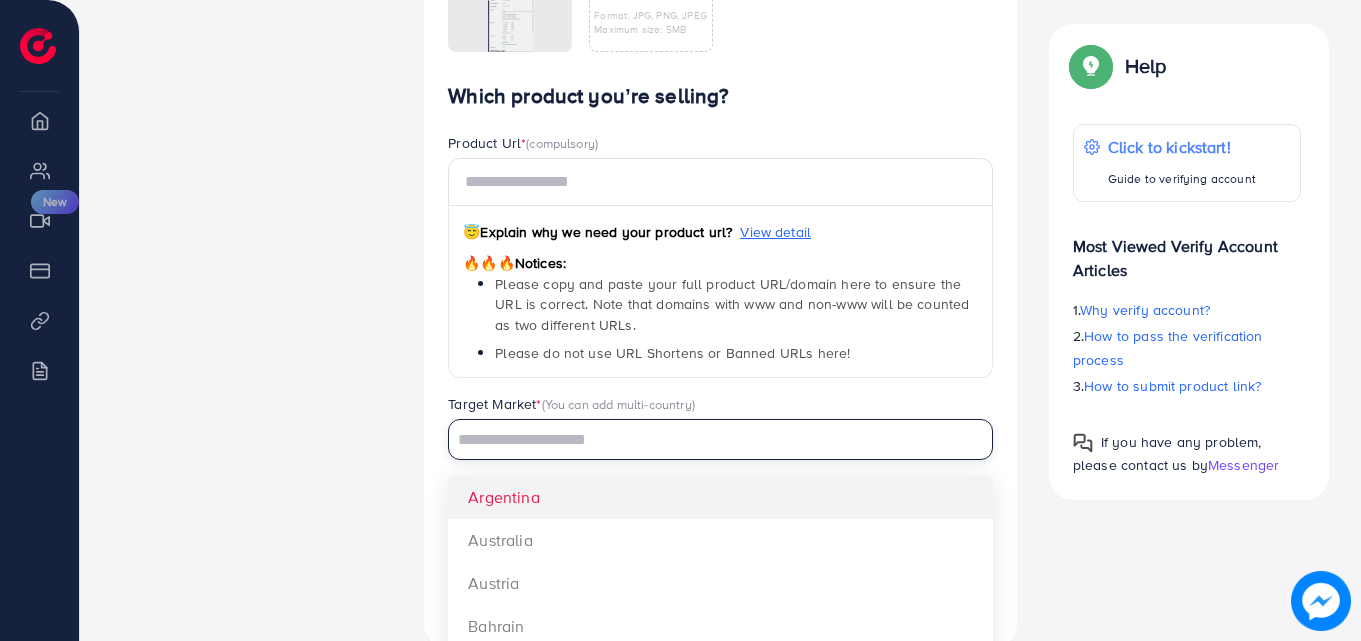 click at bounding box center (709, 440) 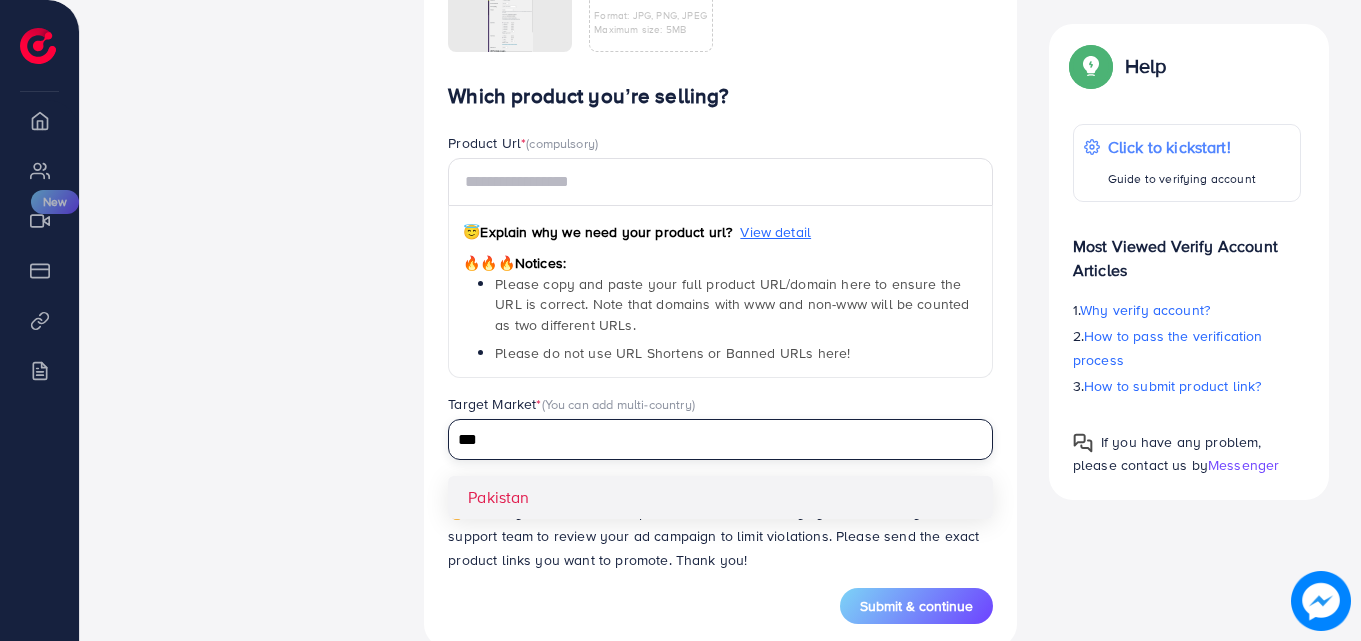 type on "***" 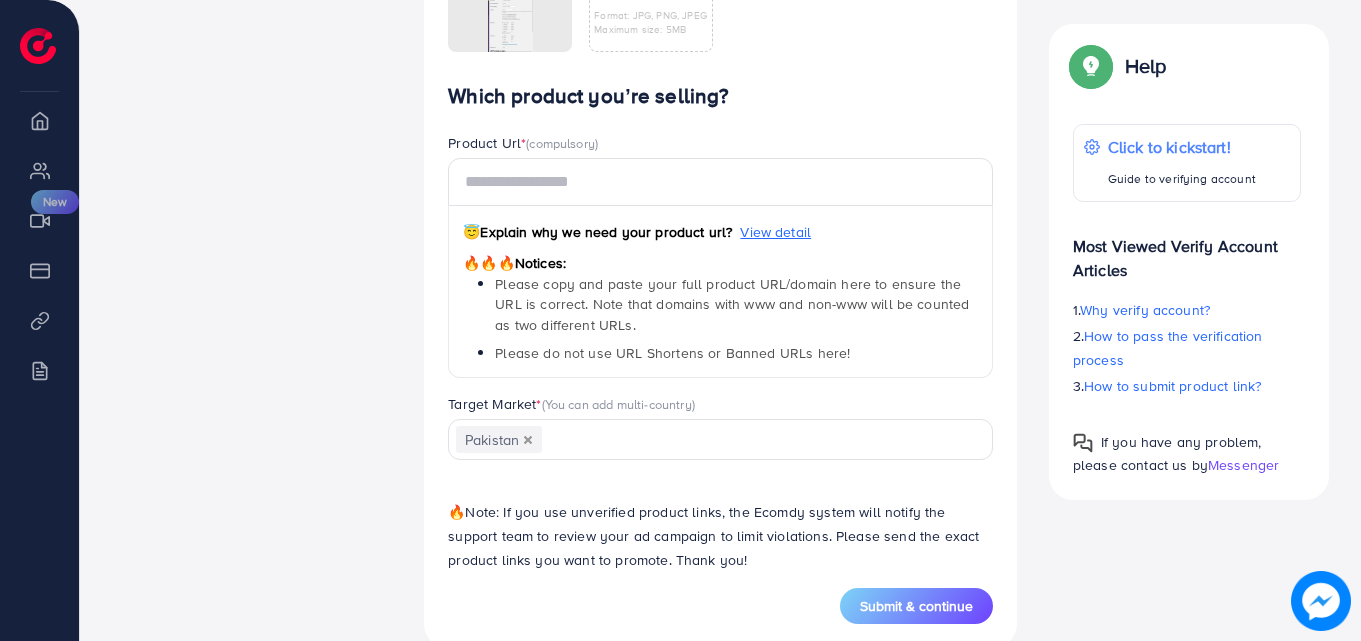 click on "Which product you’re selling?   Product Url  *  (compulsory)  😇  Explain why we need your product url?  View detail  🔥🔥🔥  Notices: Please copy and paste your full product URL/domain here to ensure the URL is correct. Note that domains with www and non-www will be counted as two different URLs. Please do not use URL Shortens or Banned URLs here!  Target Market  *  (You can add multi-country)
Pakistan
Loading...
Pakistan
🔥  Note: If you use unverified product links, the Ecomdy system will notify the support team to review your ad campaign to limit violations. Please send the exact product links you want to promote. Thank you!" at bounding box center (720, 336) 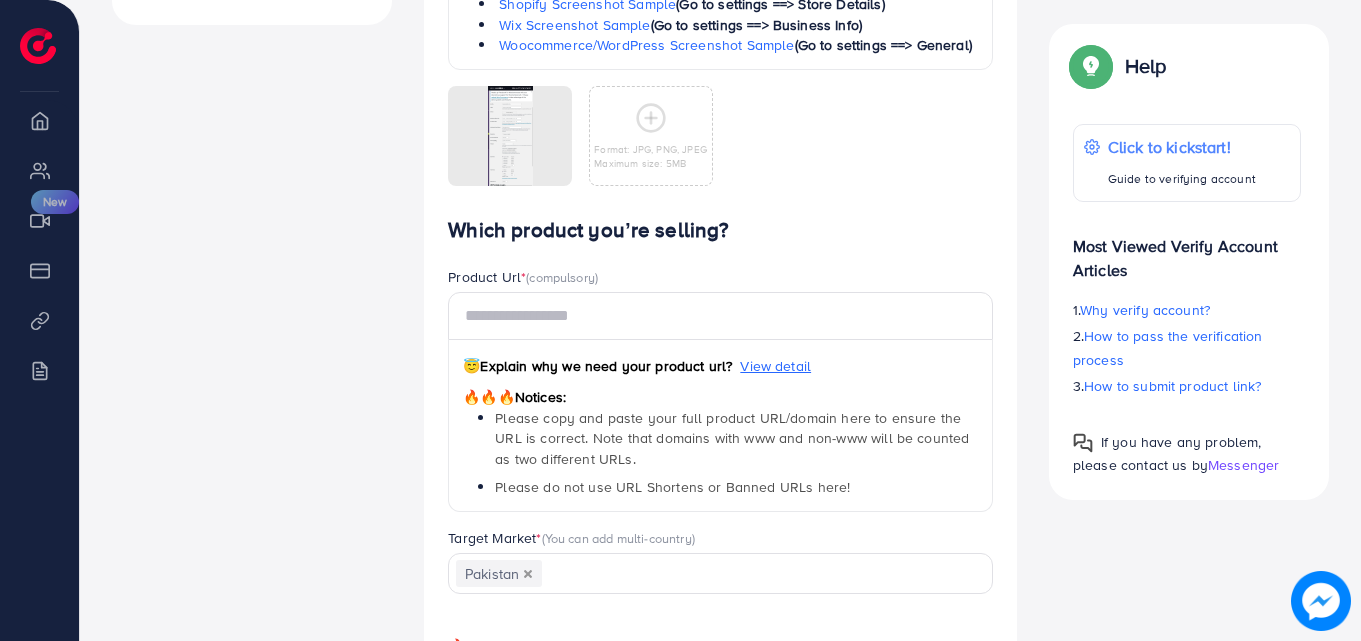 scroll, scrollTop: 1043, scrollLeft: 0, axis: vertical 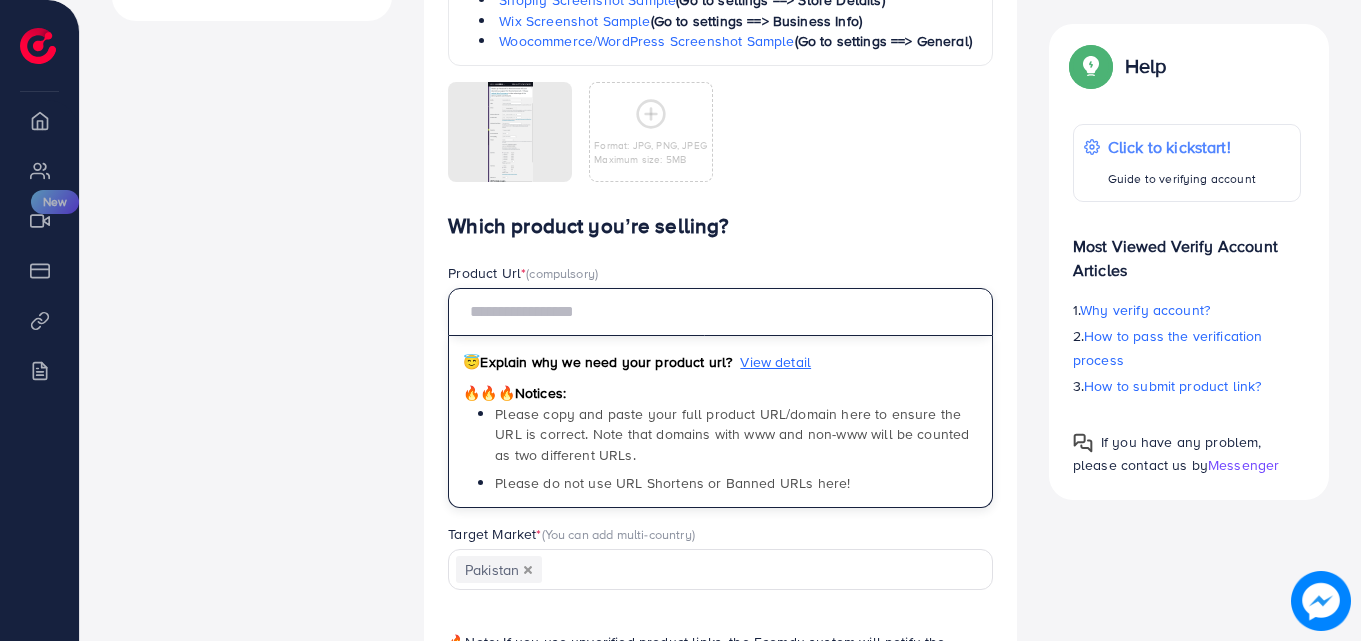click at bounding box center (720, 312) 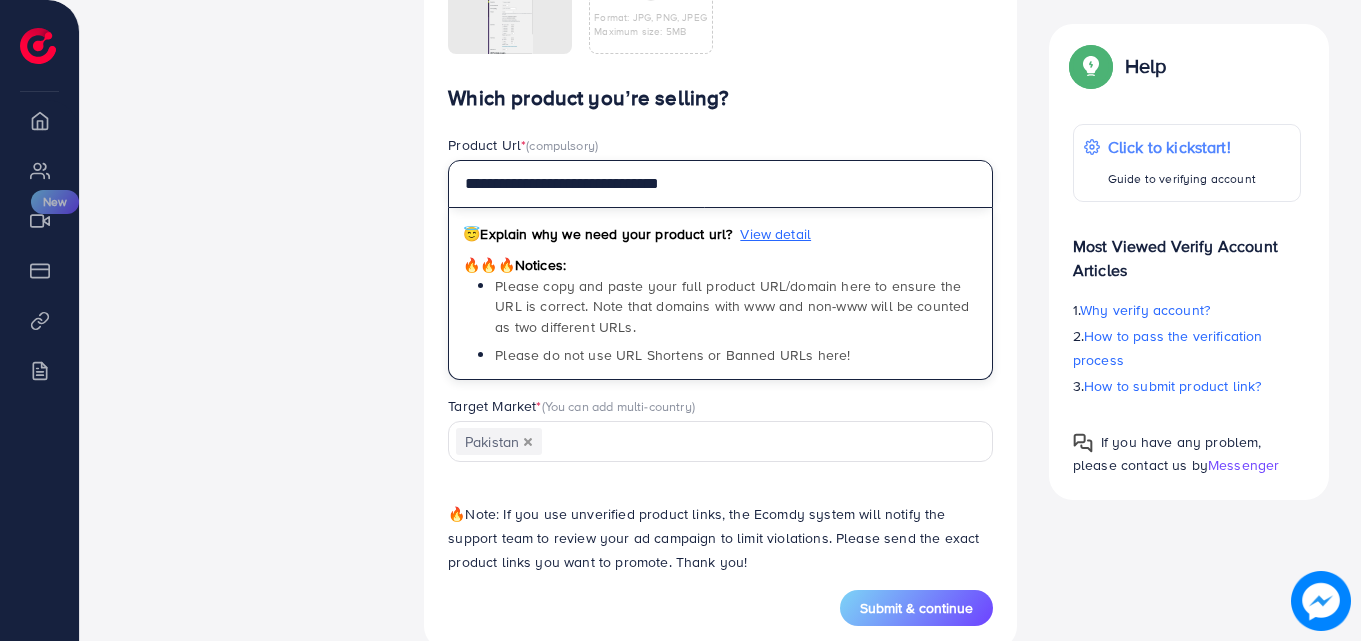 scroll, scrollTop: 1173, scrollLeft: 0, axis: vertical 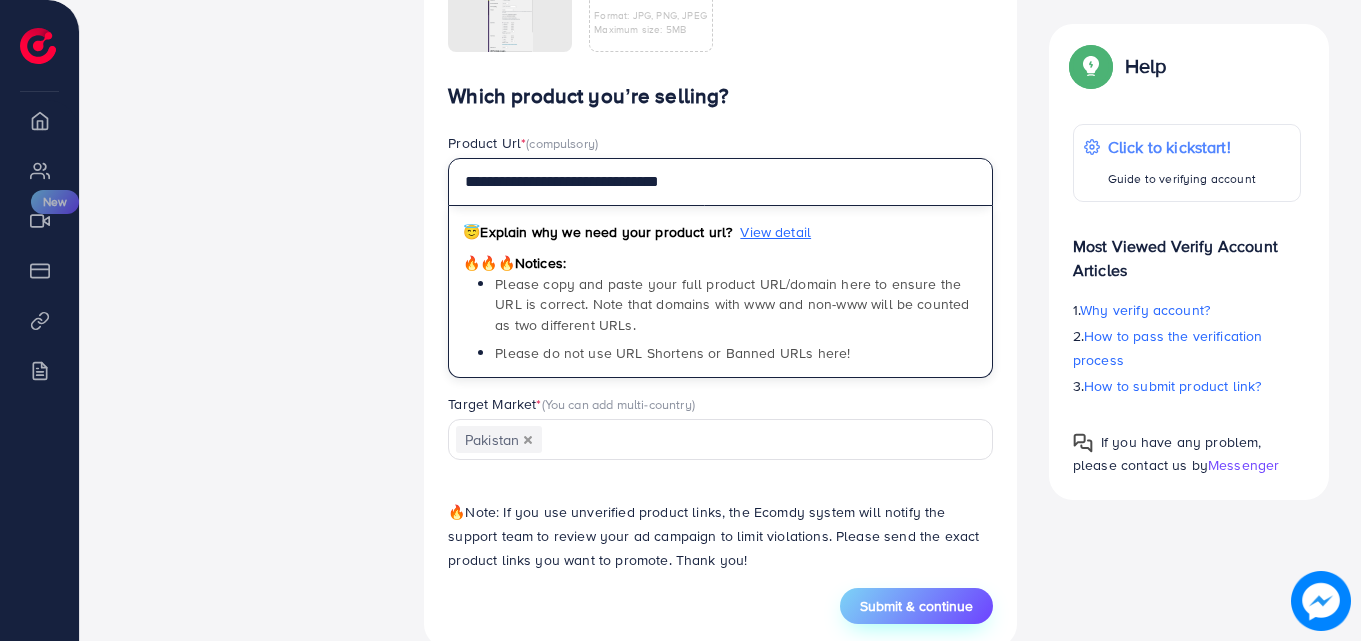 type on "**********" 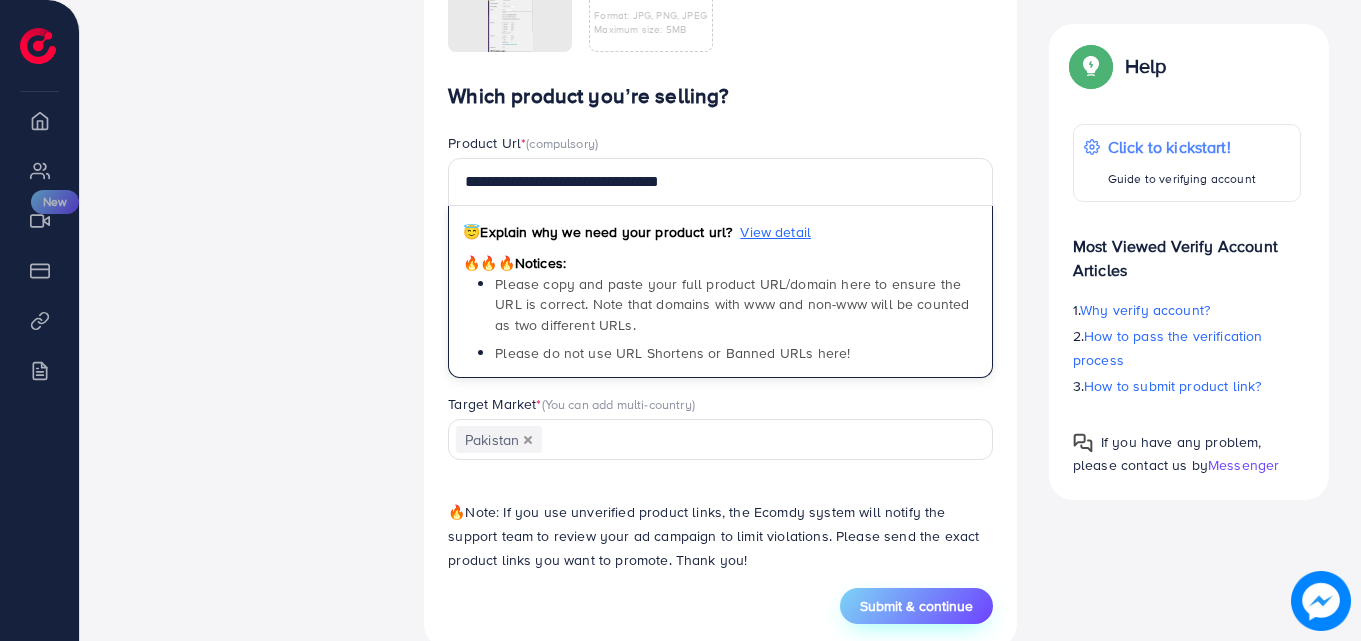 click on "Submit & continue" at bounding box center [916, 606] 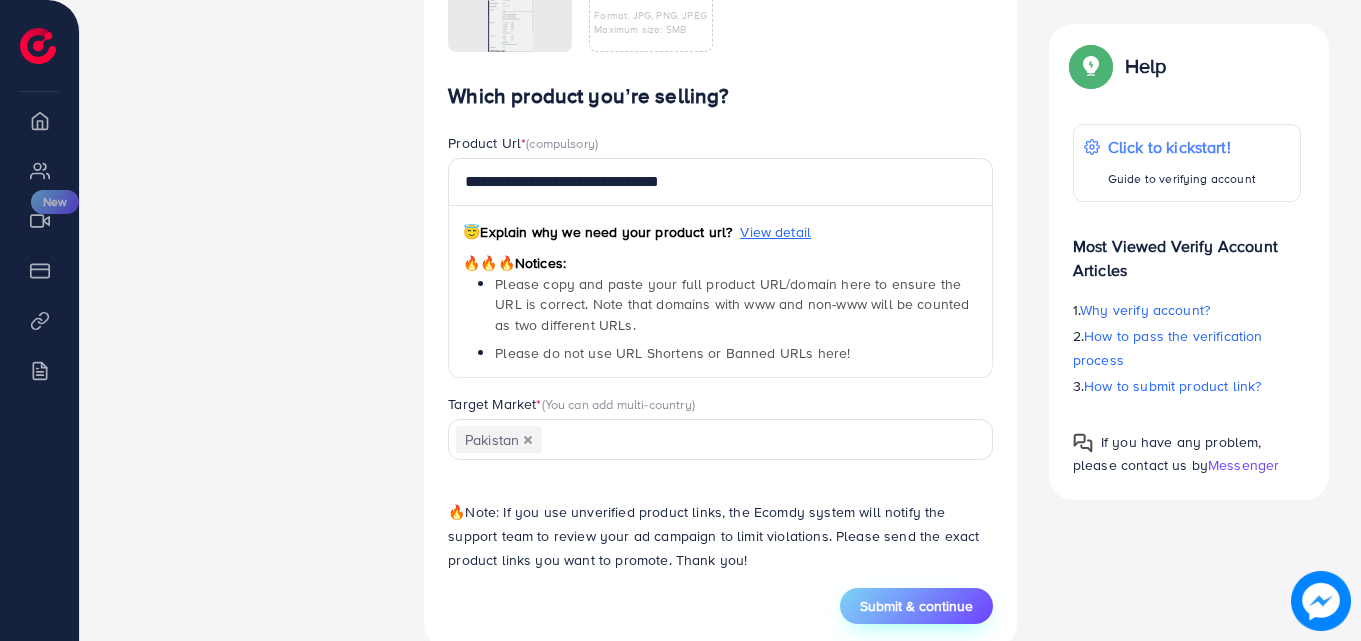 scroll, scrollTop: 0, scrollLeft: 0, axis: both 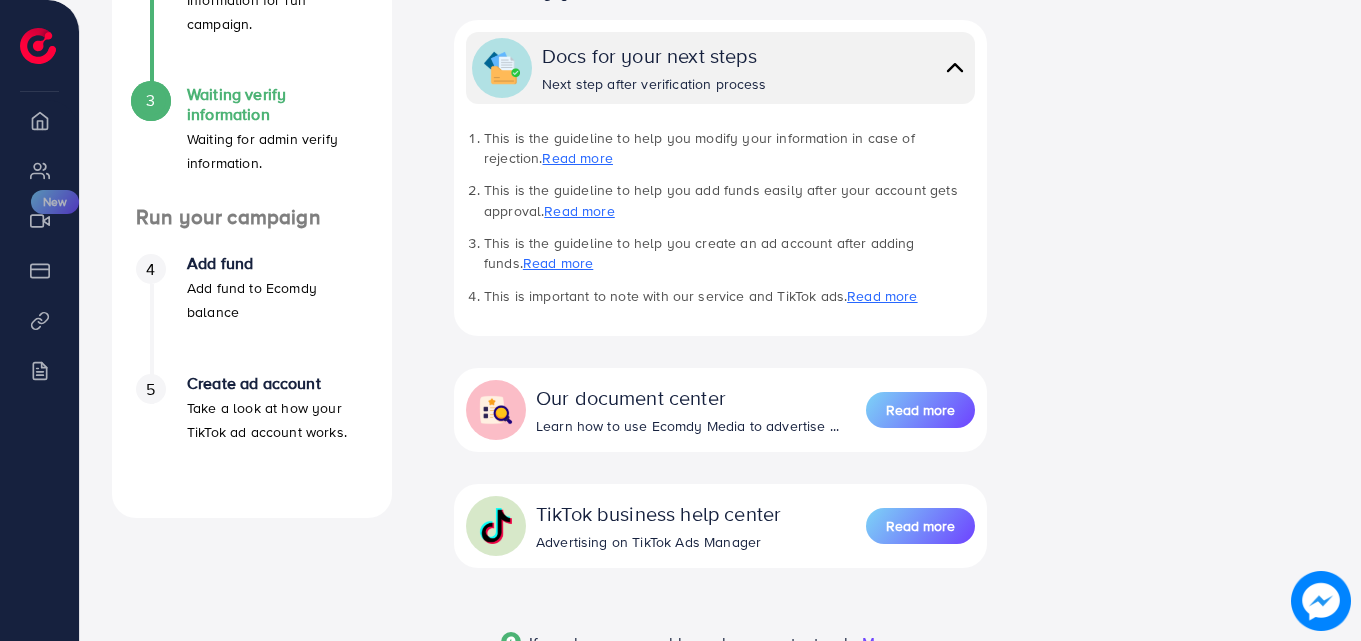 click on "Read more" at bounding box center [577, 158] 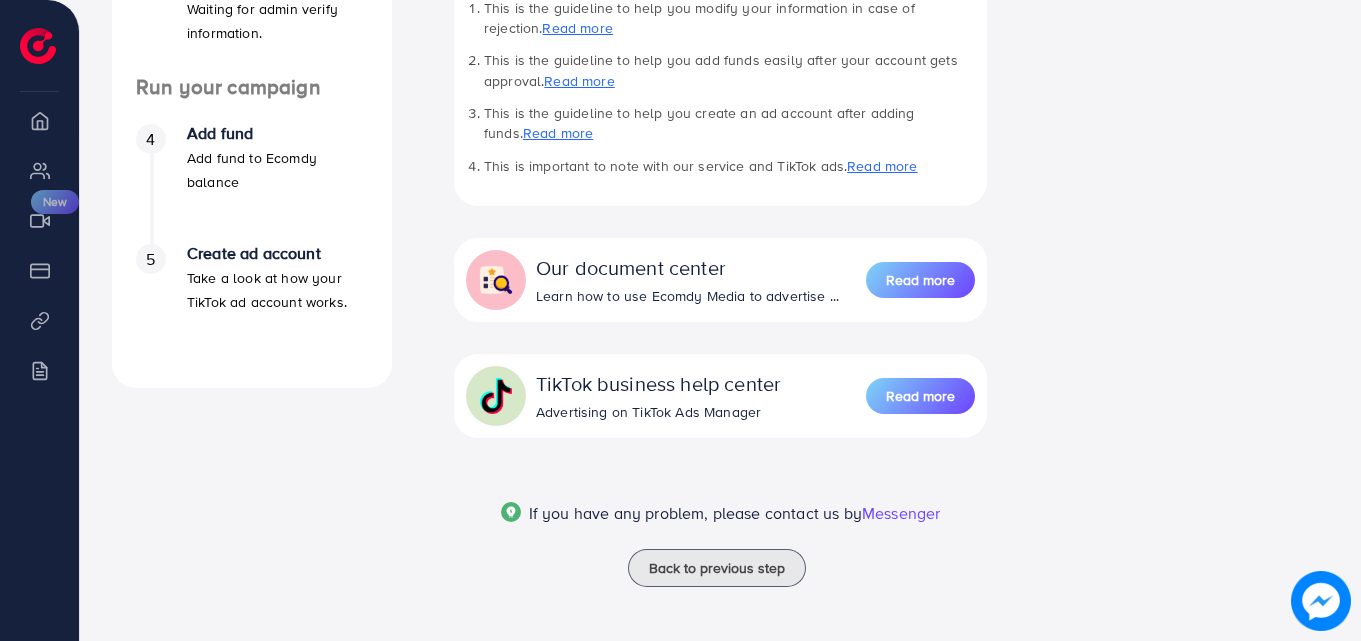 scroll, scrollTop: 678, scrollLeft: 0, axis: vertical 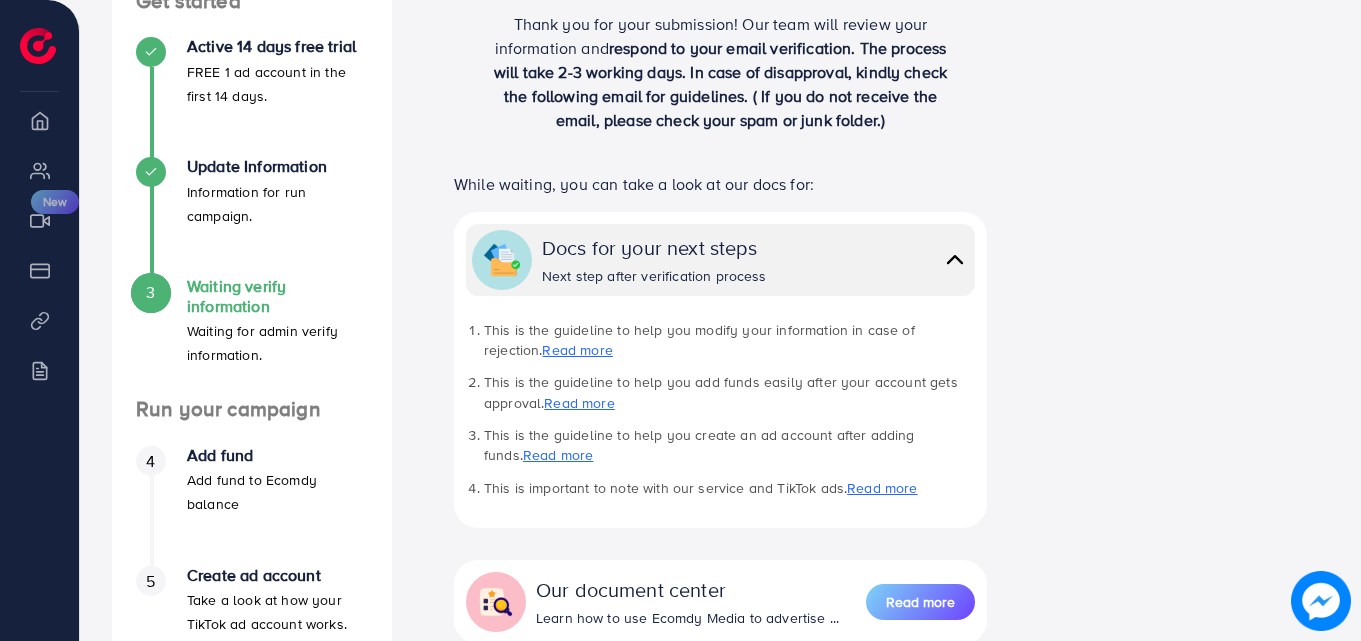 drag, startPoint x: 1352, startPoint y: 331, endPoint x: 1365, endPoint y: 287, distance: 45.88028 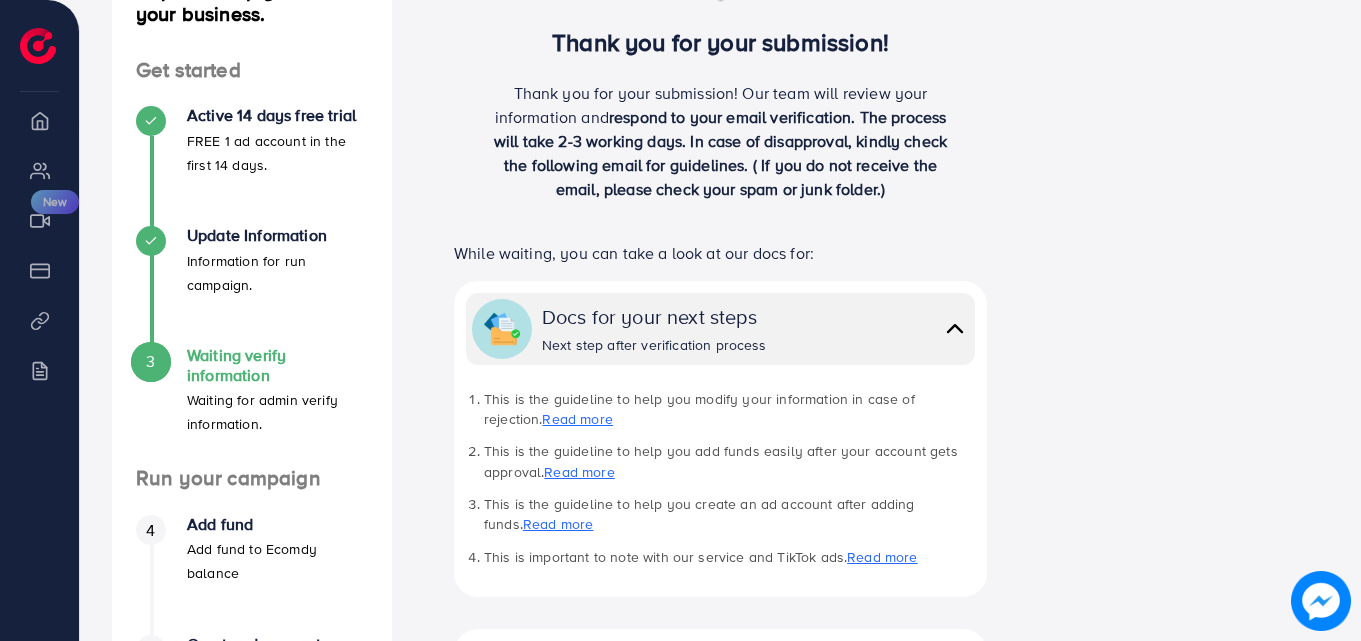 scroll, scrollTop: 280, scrollLeft: 0, axis: vertical 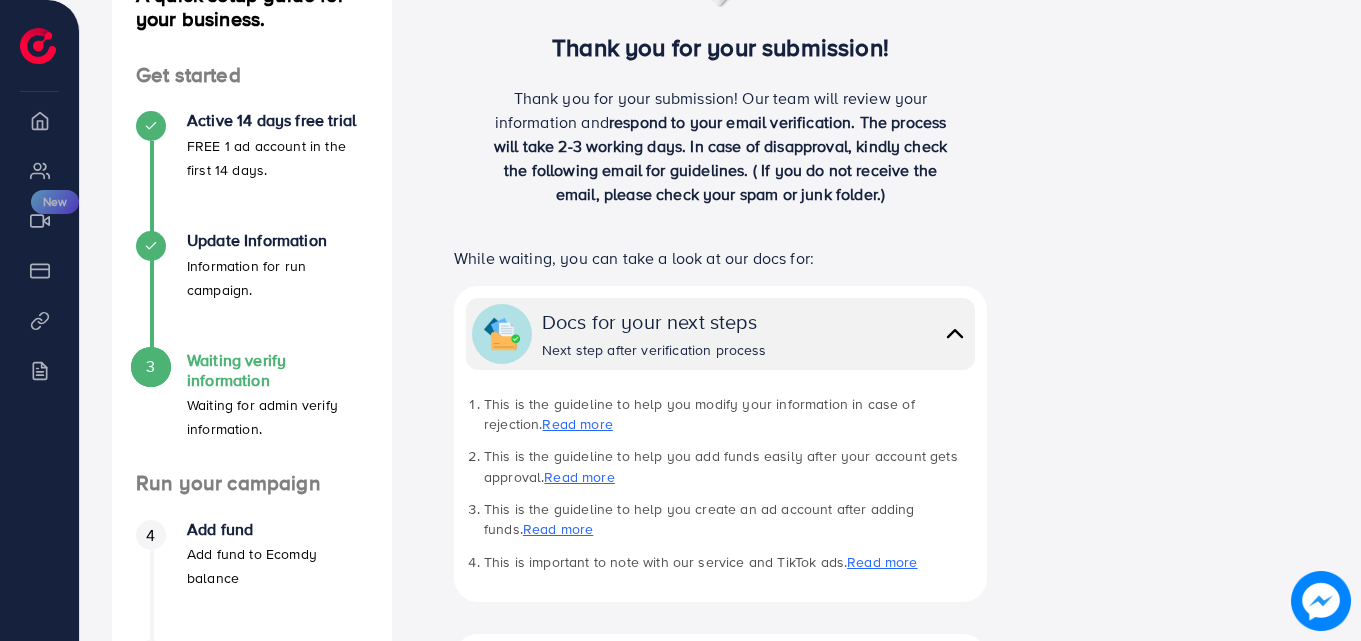 click on "A quick setup guide for your business.   Get started   Active 14 days free trial   FREE 1 ad account in the first 14 days.   Update Information   Information for run campaign.   3   Waiting verify information   Waiting for admin verify information.   Run your campaign   4   Add fund   Add fund to Ecomdy balance   5   Create ad account   Take a look at how your TikTok ad account works.  A quick setup guide for your business.  Waiting verify information   Waiting for admin verify information.   Thank you for your submission!   Thank you for your submission! Our team will review your information and  respond to your email verification. The process will take 2-3 working days. In case of disapproval, kindly check the following email for guidelines. ( If you do not receive the email, please check your spam or junk folder.)   While waiting, you can take a look at our docs for:   Docs for your next steps   Next step after verification process   Read more   Read more   Read more   Read more   Our document center" at bounding box center [720, 483] 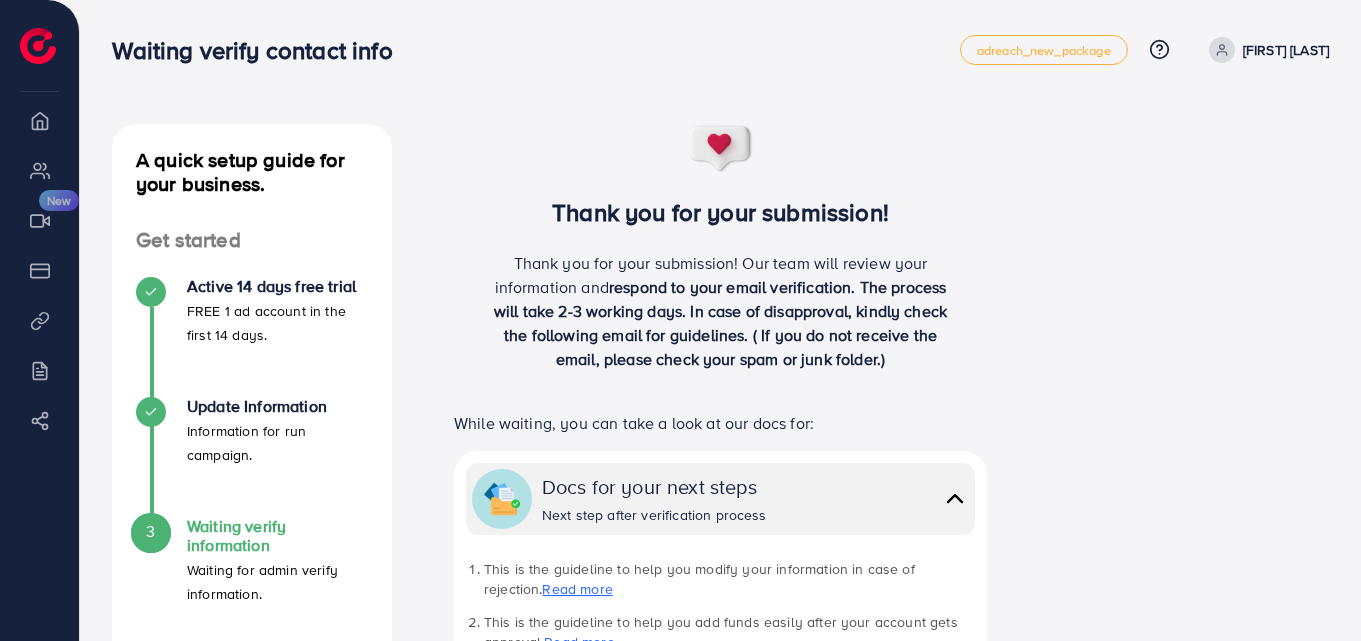 scroll, scrollTop: 0, scrollLeft: 0, axis: both 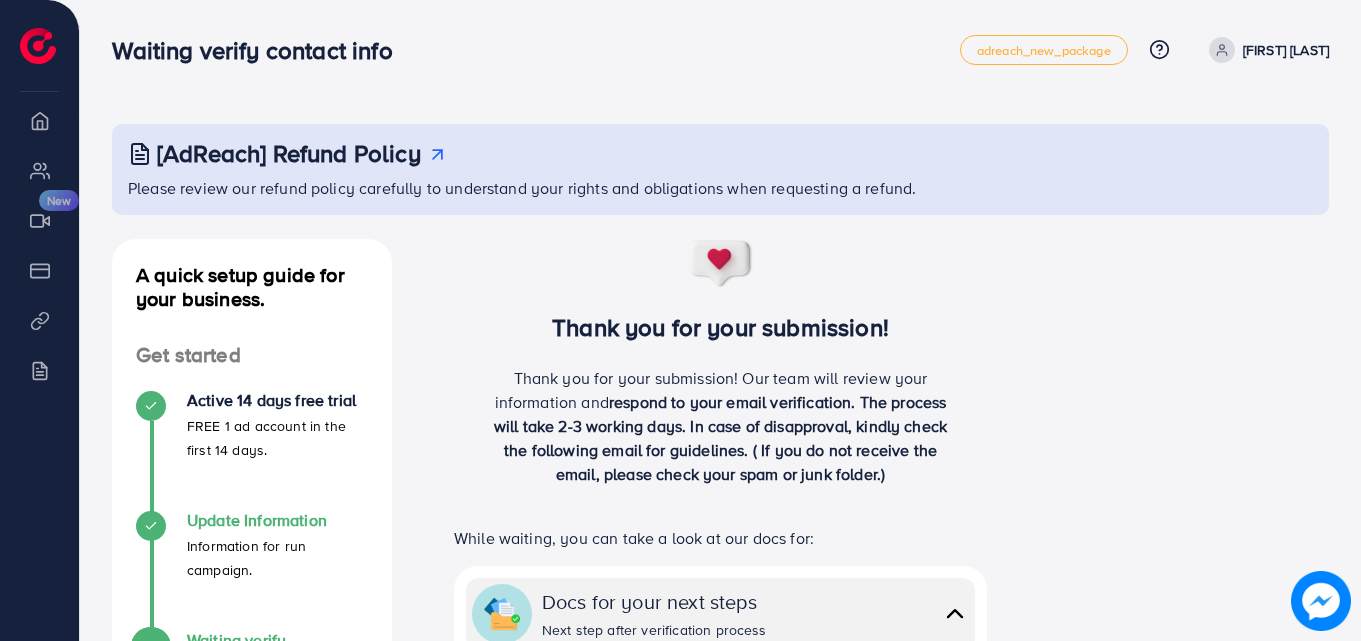 click at bounding box center (151, 526) 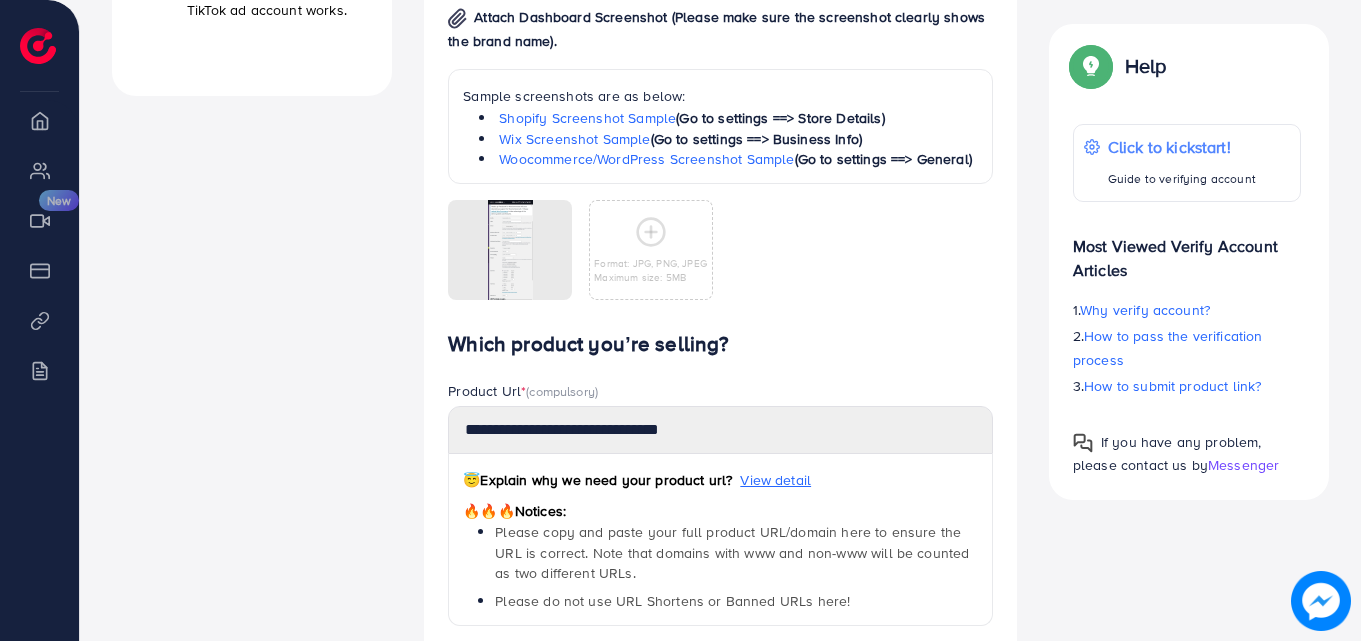 scroll, scrollTop: 1001, scrollLeft: 0, axis: vertical 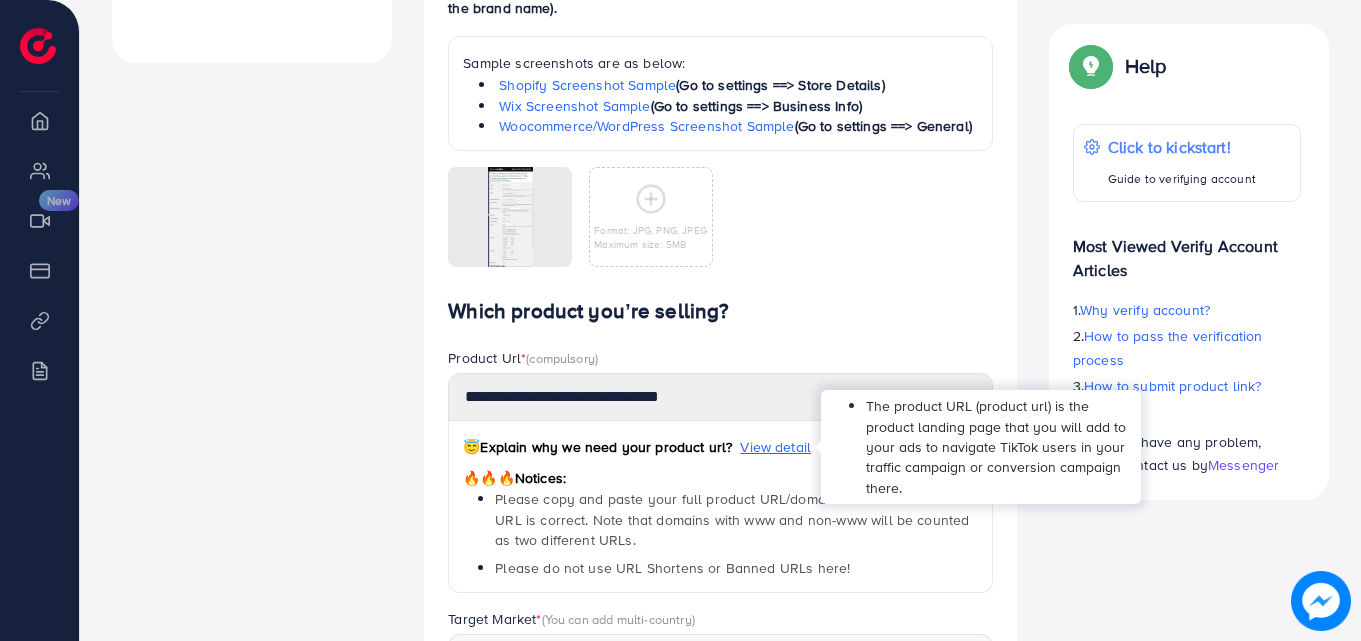 click on "View detail" at bounding box center [775, 447] 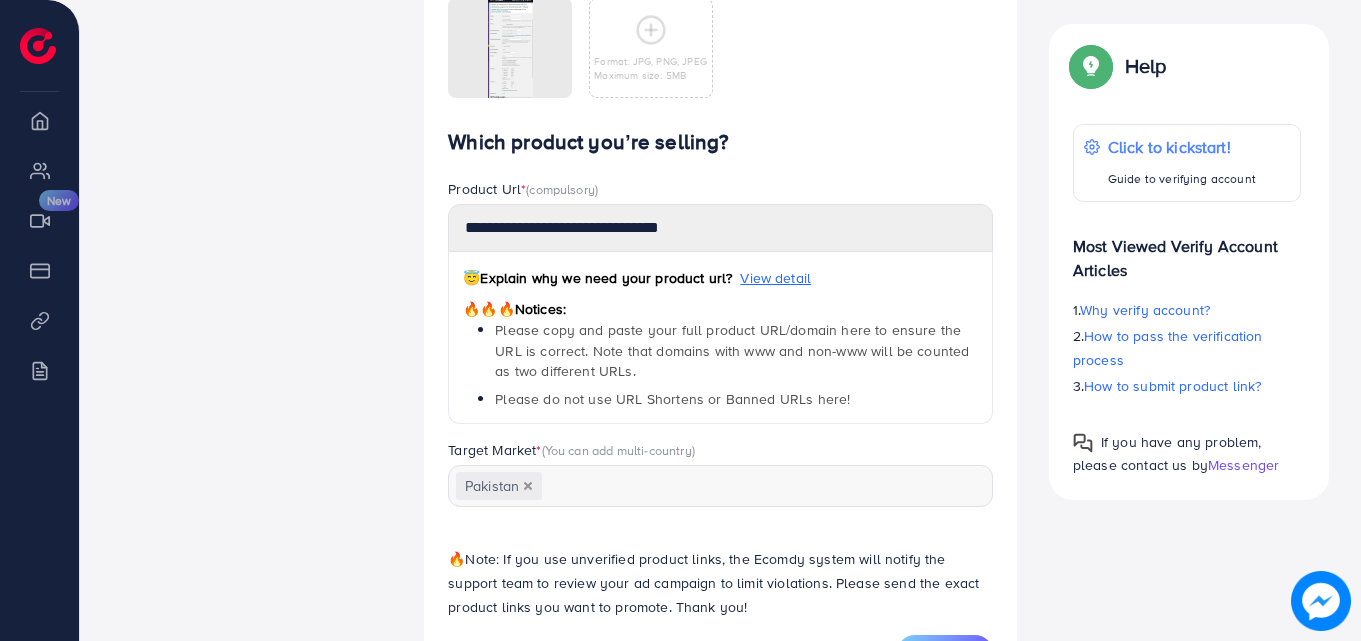 scroll, scrollTop: 1164, scrollLeft: 0, axis: vertical 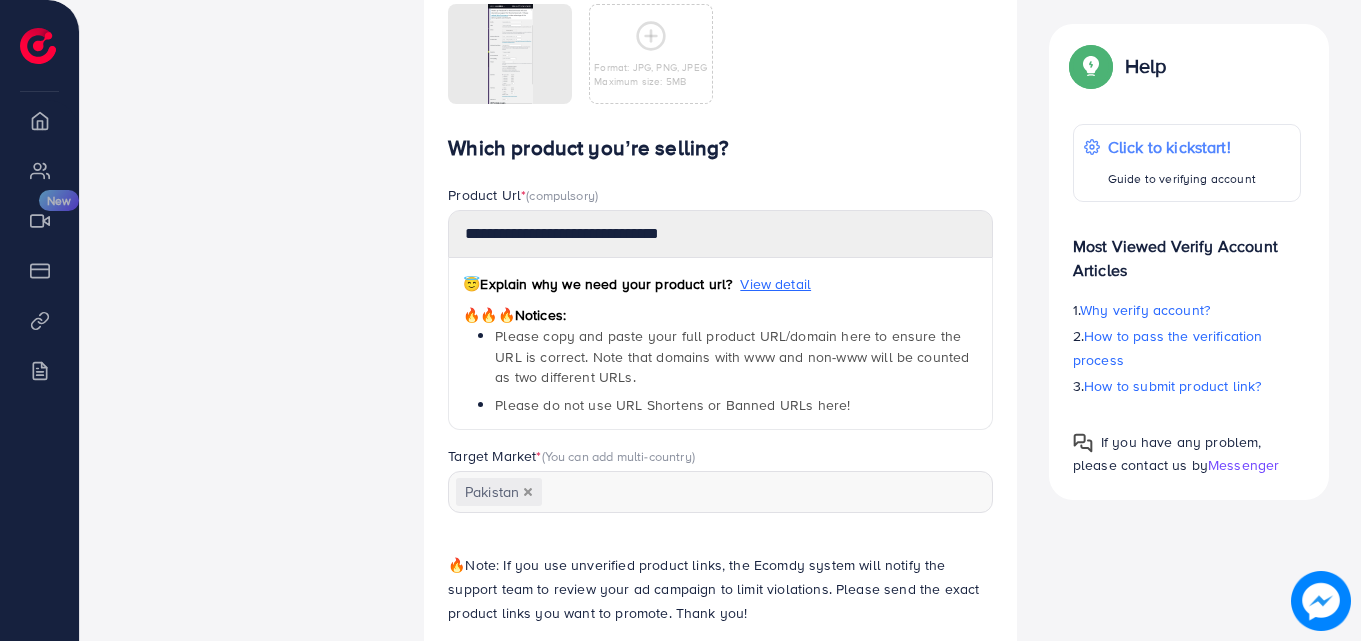 click on "**********" at bounding box center (720, 388) 